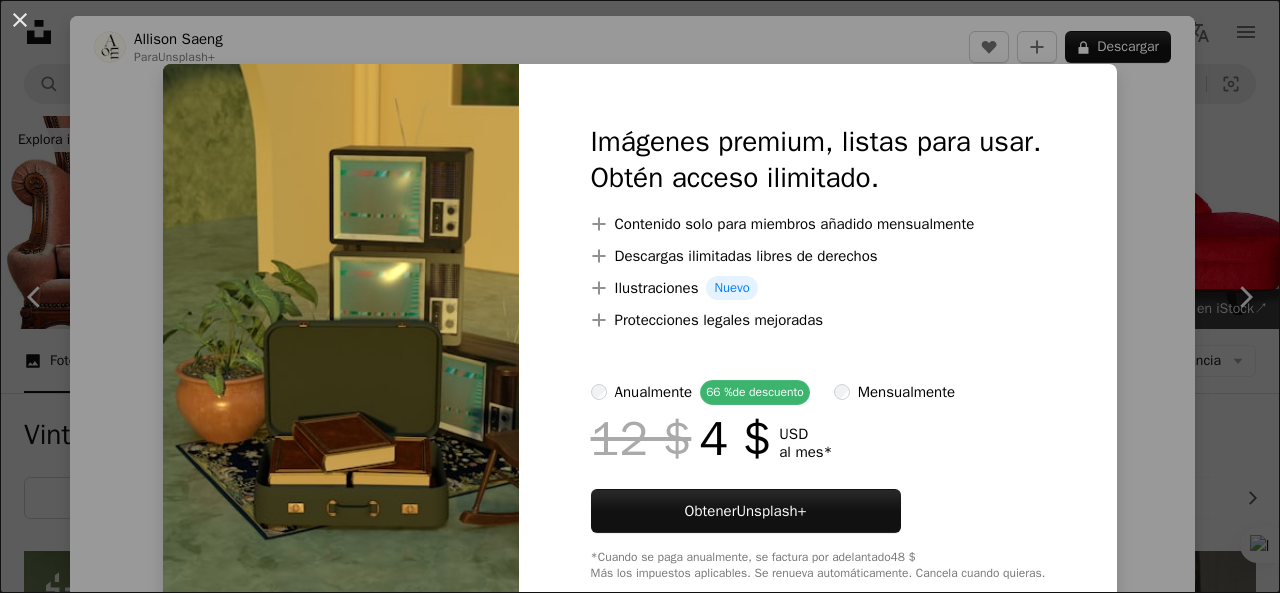 scroll, scrollTop: 700, scrollLeft: 0, axis: vertical 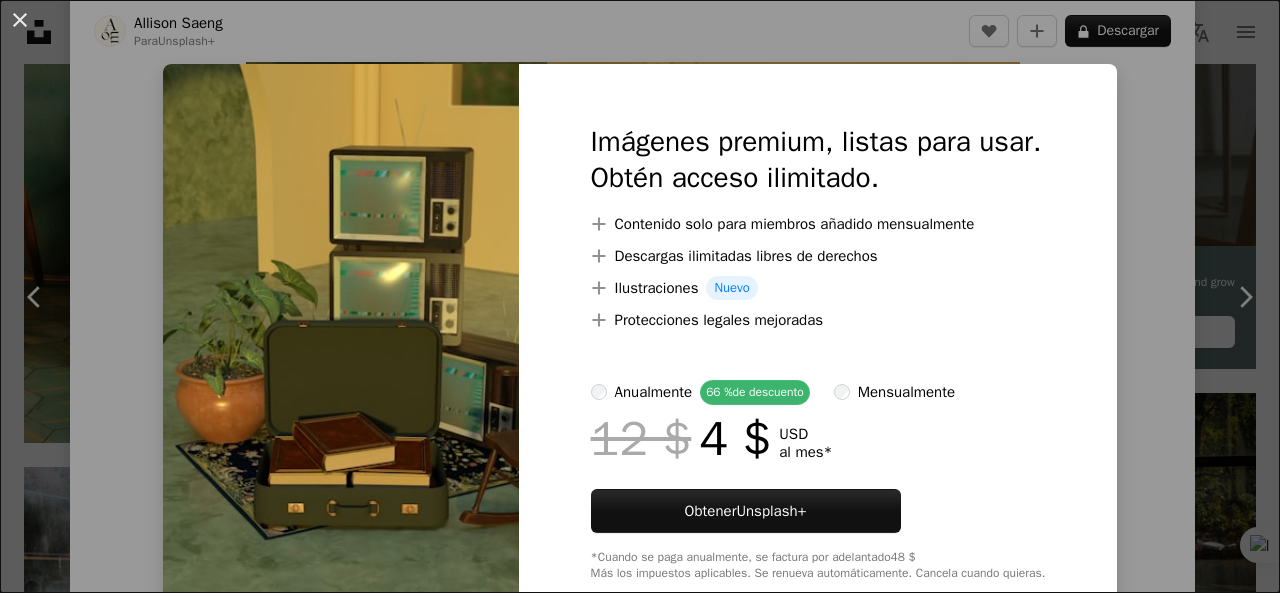 click on "An X shape Imágenes premium, listas para usar. Obtén acceso ilimitado. A plus sign Contenido solo para miembros añadido mensualmente A plus sign Descargas ilimitadas libres de derechos A plus sign Ilustraciones  Nuevo A plus sign Protecciones legales mejoradas anualmente 66 %  de descuento mensualmente 12 $   4 $ USD al mes * Obtener  Unsplash+ *Cuando se paga anualmente, se factura por adelantado  48 $ Más los impuestos aplicables. Se renueva automáticamente. Cancela cuando quieras." at bounding box center [640, 296] 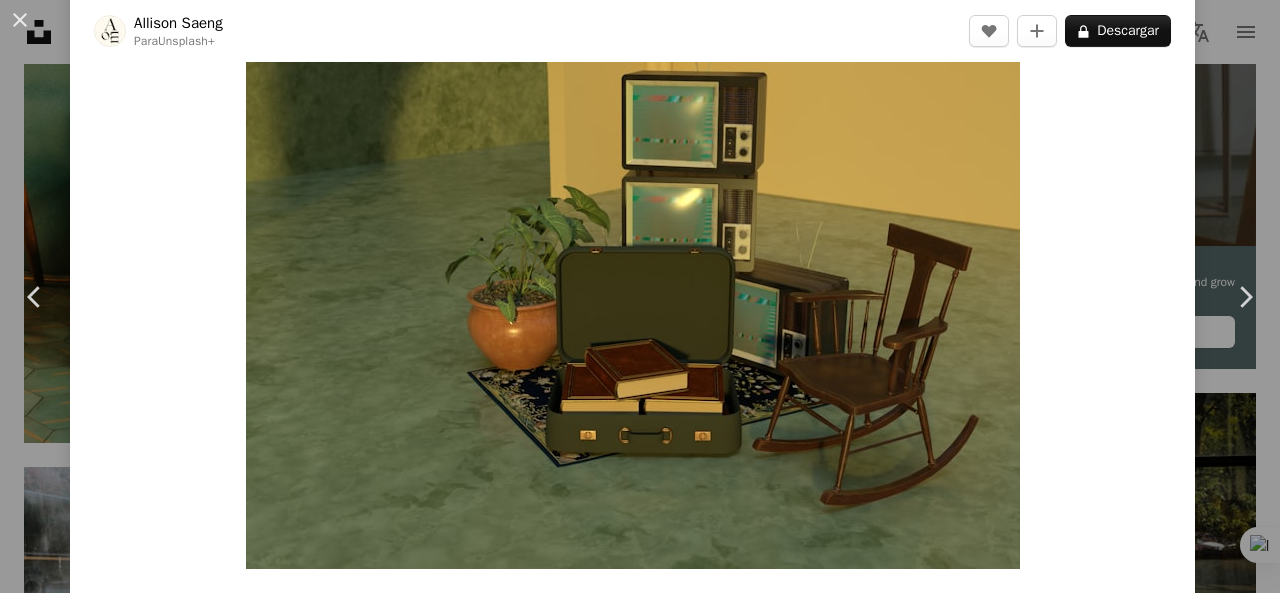 click on "[FIRST] [LAST] Para Unsplash+ A heart A plus sign A lock Descargar Zoom in A forward-right arrow Compartir More Actions Calendar outlined Publicado el [DATE] Safety Con la Licencia Unsplash+ papel tapiz fondo libros verde cuarto vendimia silla Renderizado 3D Imagen digital Wallpapers hacer Fondos salón mecedora ajuste televisores Mochila Fondos de pantalla HD De esta serie Chevron right Plus sign for Unsplash+ Plus sign for Unsplash+ Plus sign for Unsplash+ Plus sign for Unsplash+ Plus sign for Unsplash+ Plus sign for Unsplash+ Plus sign for Unsplash+ Plus sign for Unsplash+ Plus sign for Unsplash+ Plus sign for Unsplash+ Plus sign for Unsplash+ Plus sign for Unsplash+ Imágenes relacionadas Plus sign for Unsplash+ A heart A plus sign [FIRST] [LAST] Para Unsplash+ A lock Descargar Plus sign for Unsplash+ A heart A plus sign [FIRST] [LAST] Para Unsplash+ A lock Descargar Plus sign for Unsplash+ A heart A plus sign [FIRST] [LAST] Para Unsplash+ A lock Descargar Plus sign for Unsplash+ A heart A plus sign" at bounding box center (640, 296) 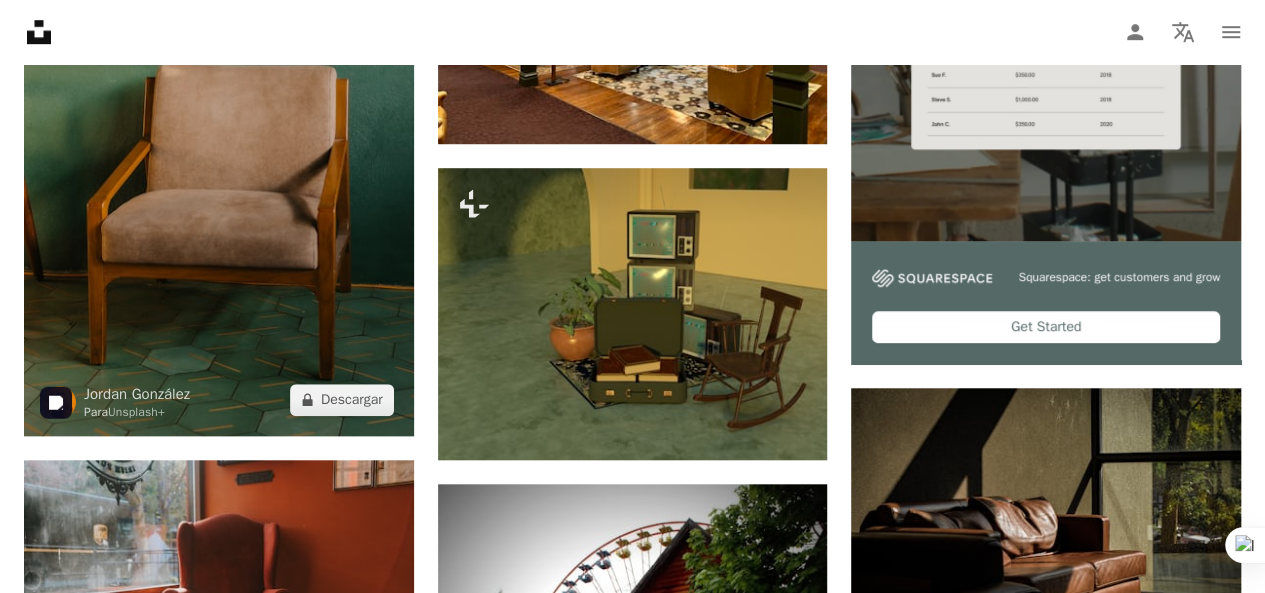 click at bounding box center [219, 143] 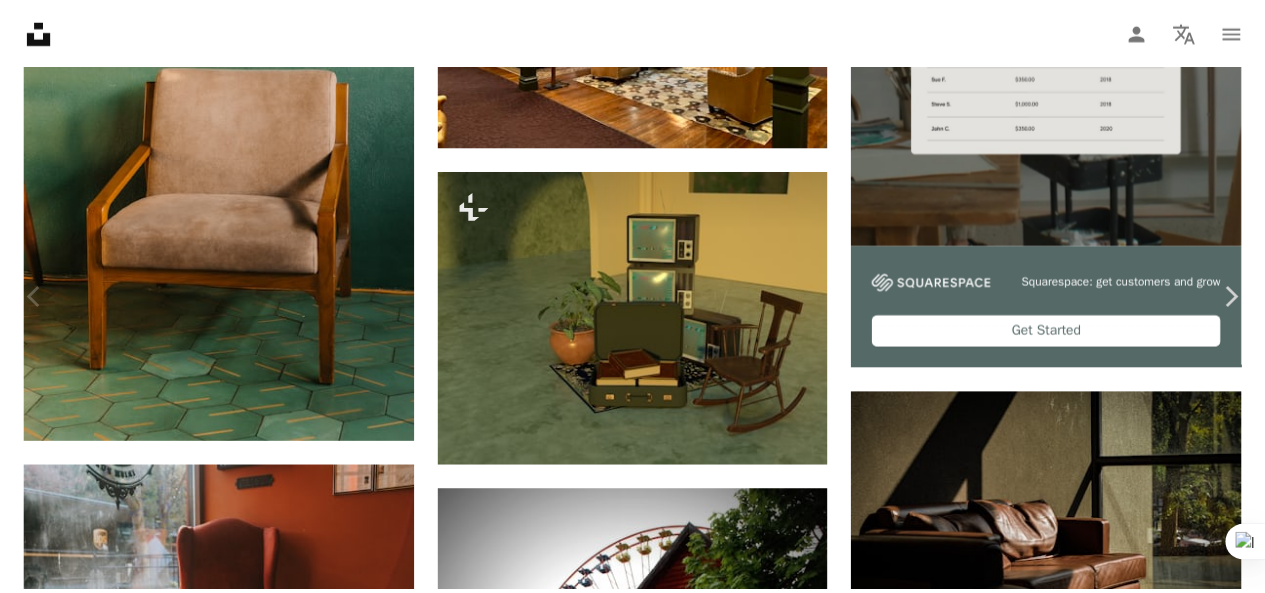 scroll, scrollTop: 100, scrollLeft: 0, axis: vertical 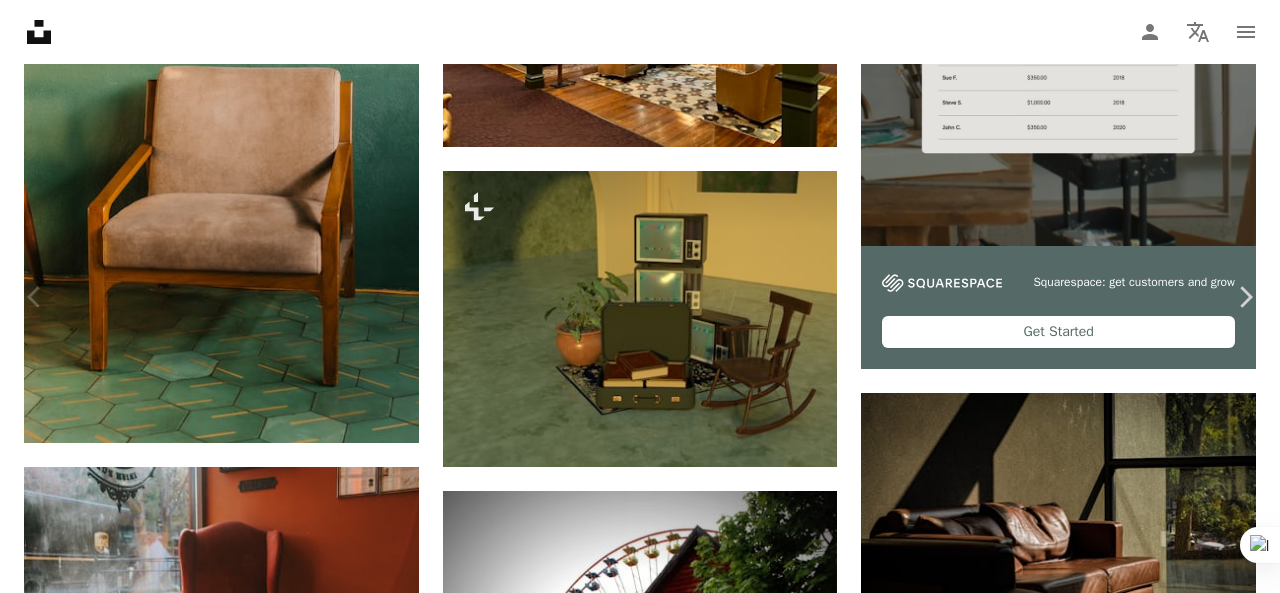 click on "Chevron left" at bounding box center [35, 297] 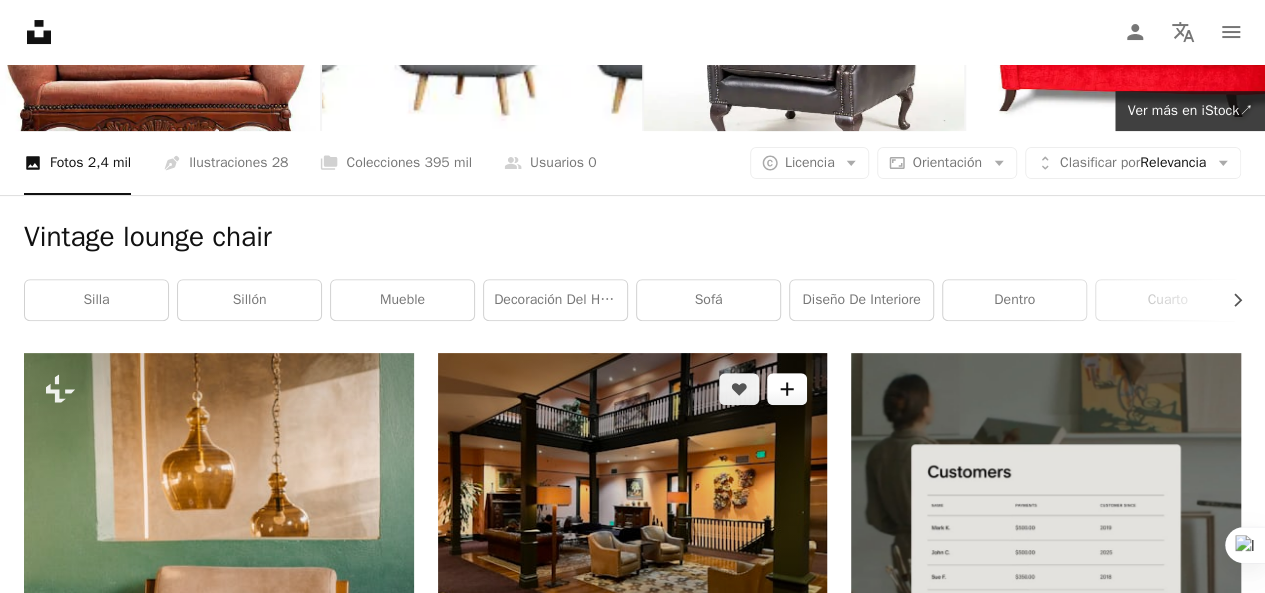 scroll, scrollTop: 200, scrollLeft: 0, axis: vertical 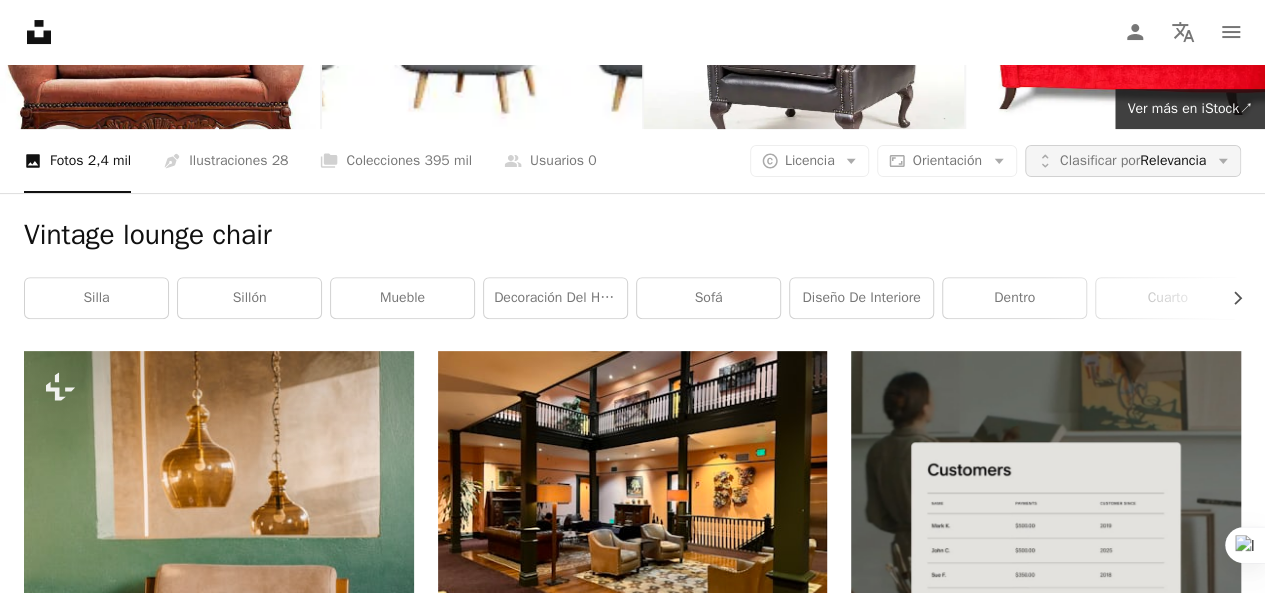 click on "Clasificar por" at bounding box center [1100, 160] 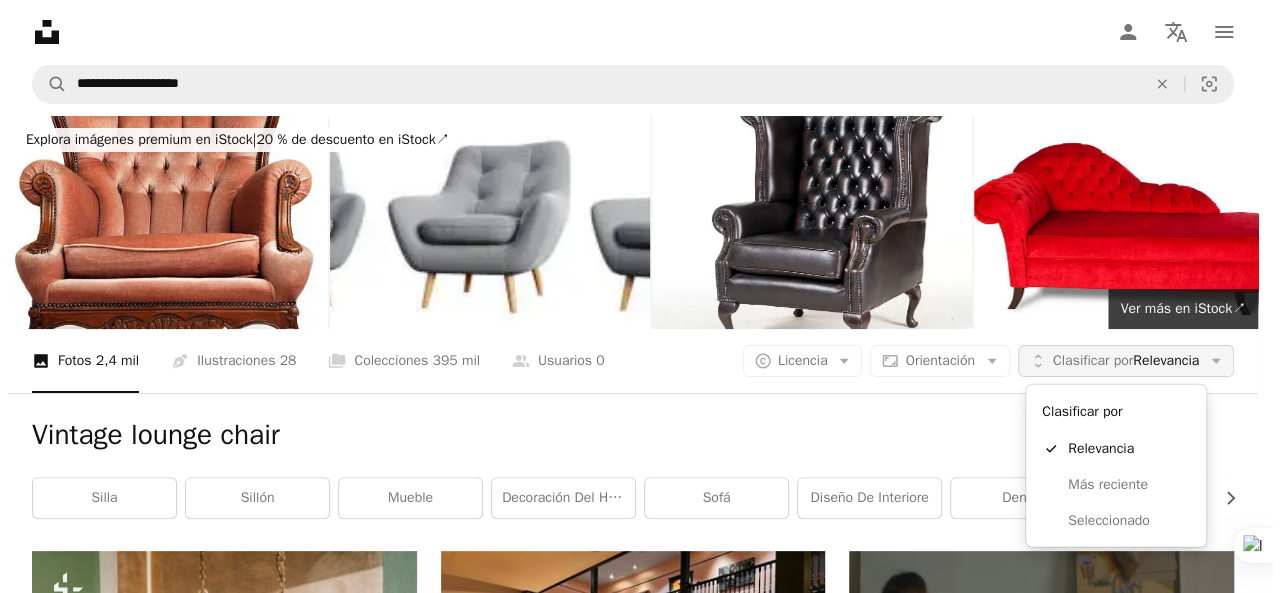 scroll, scrollTop: 0, scrollLeft: 0, axis: both 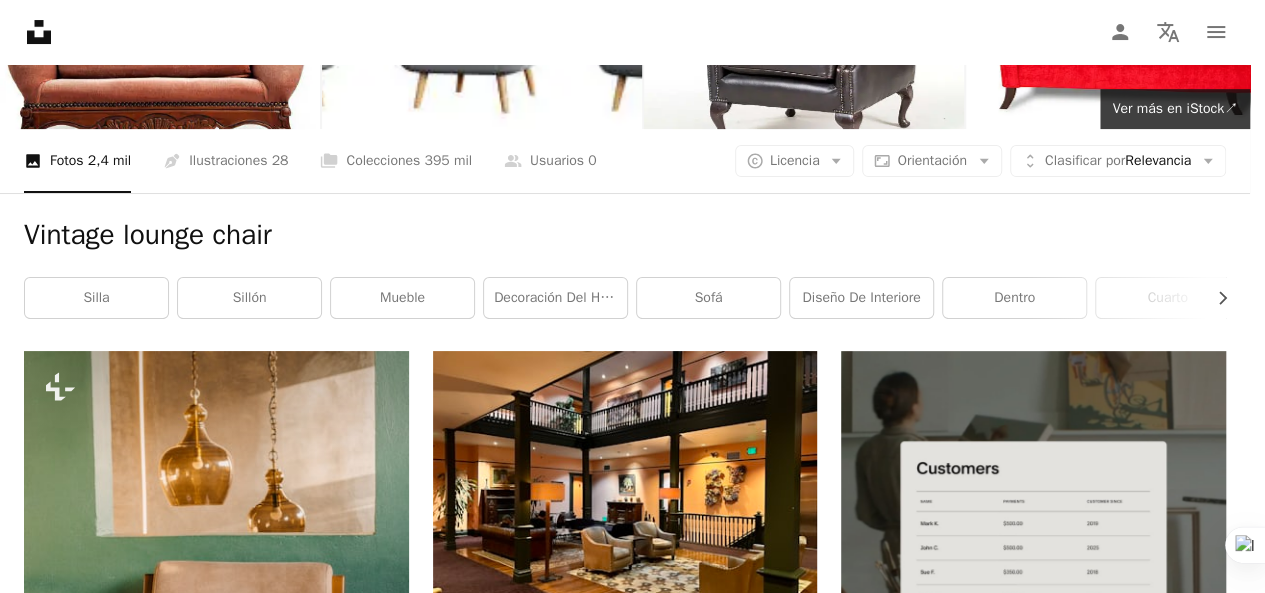 click on "**********" at bounding box center (625, 296) 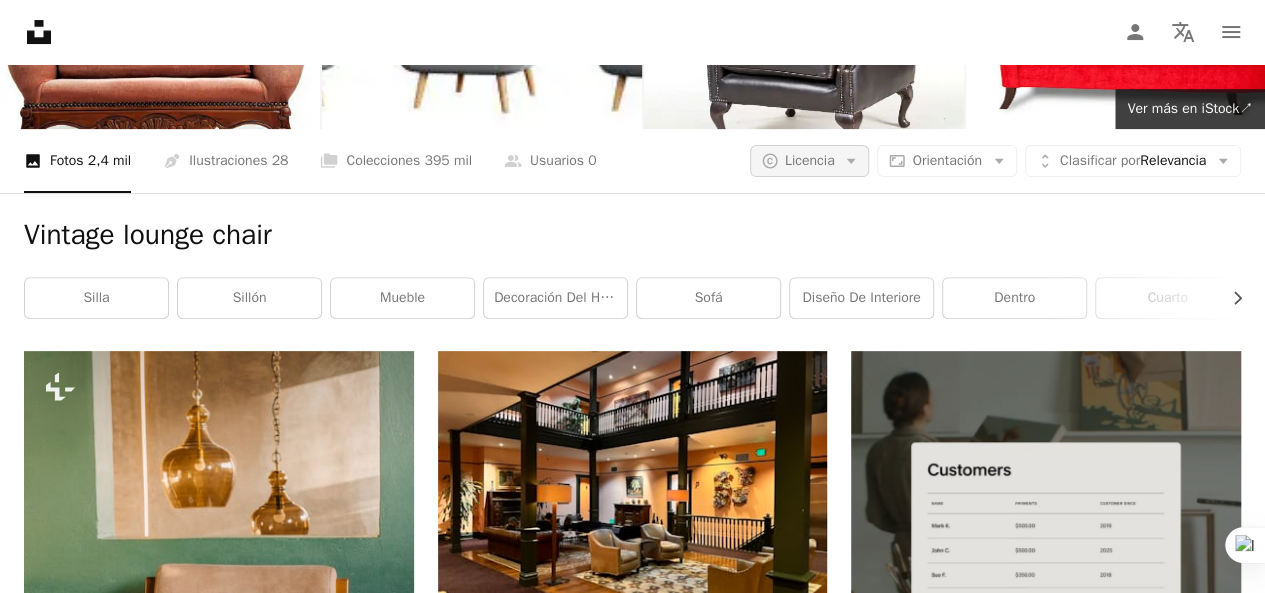 scroll, scrollTop: 0, scrollLeft: 0, axis: both 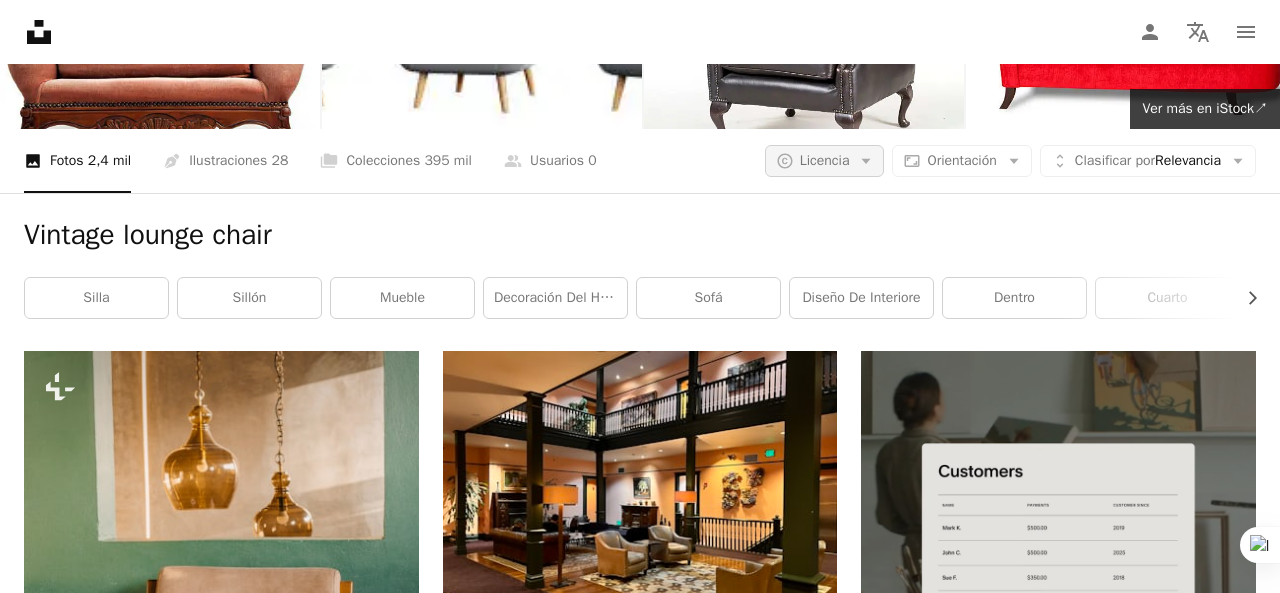 click on "A copyright icon © Licencia Arrow down" at bounding box center [825, 161] 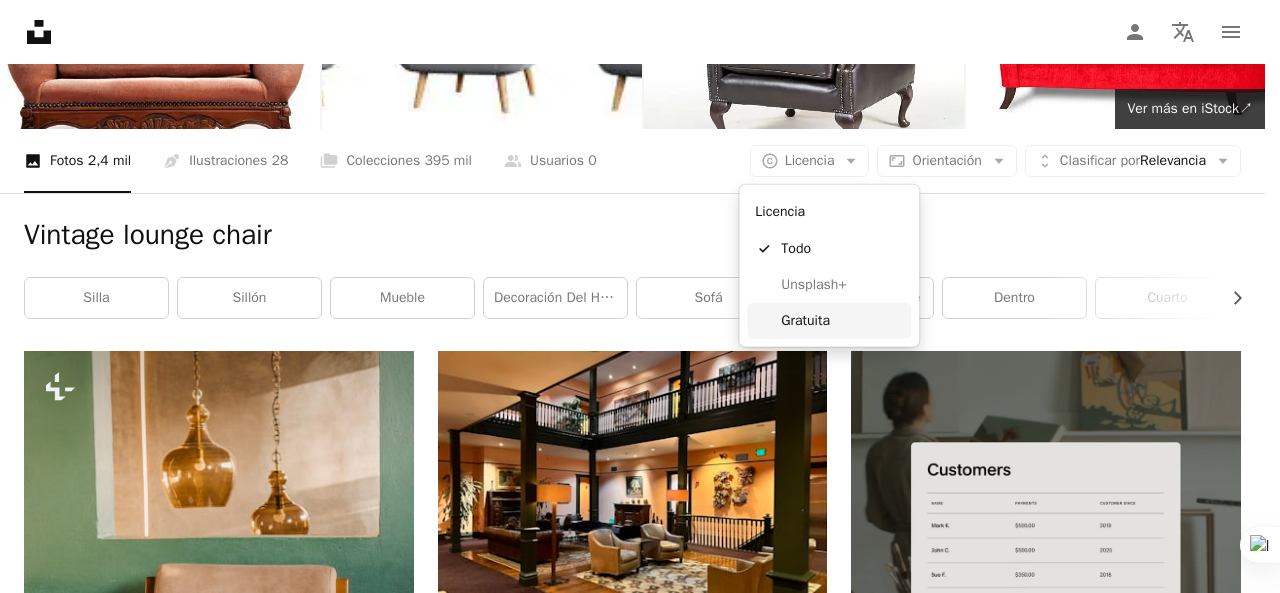 click on "Gratuita" at bounding box center [829, 321] 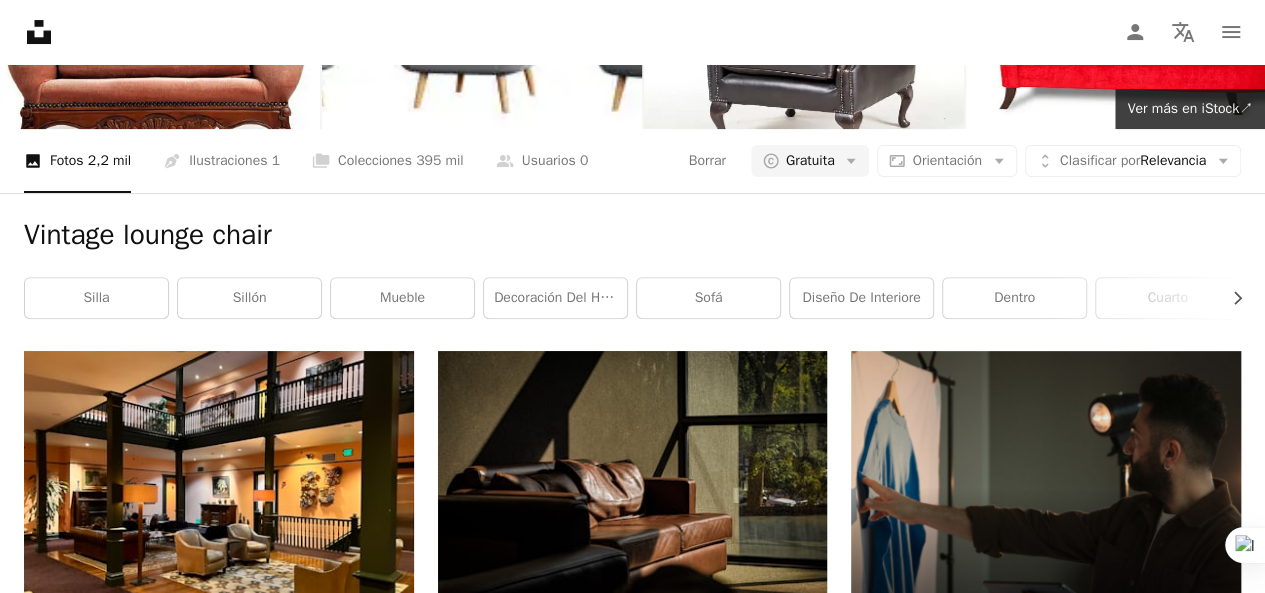 scroll, scrollTop: 4000, scrollLeft: 0, axis: vertical 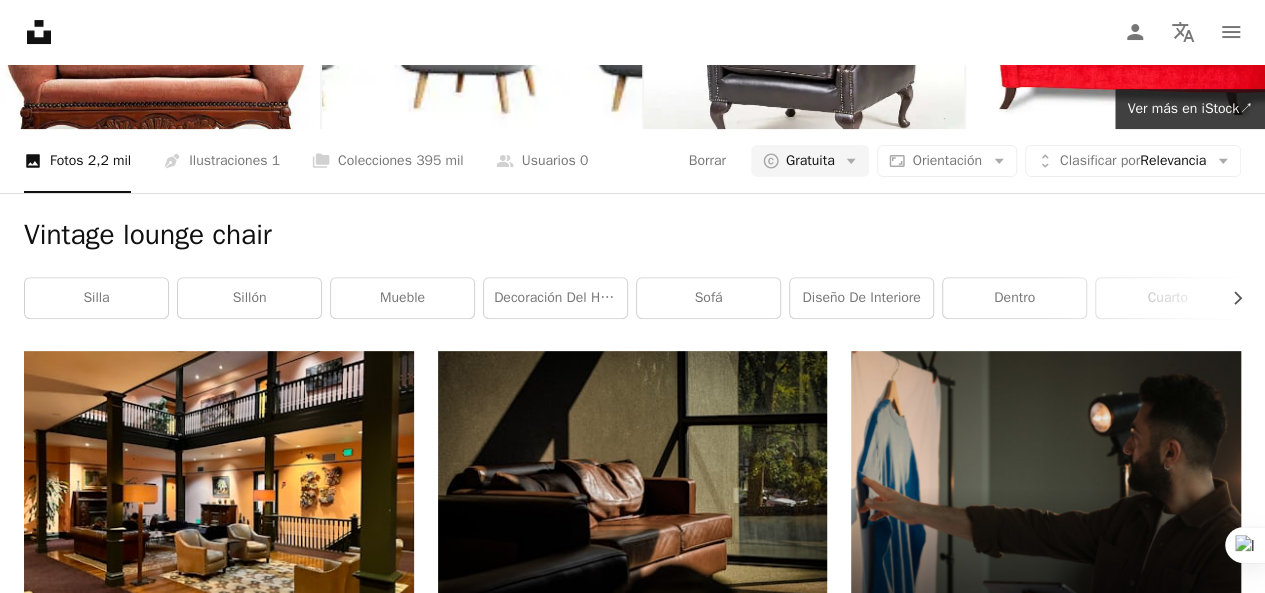 click on "Unsplash logo Página de inicio de Unsplash A photo Pen Tool A compass A stack of folders Download Person Localization icon navigation menu" at bounding box center (632, 32) 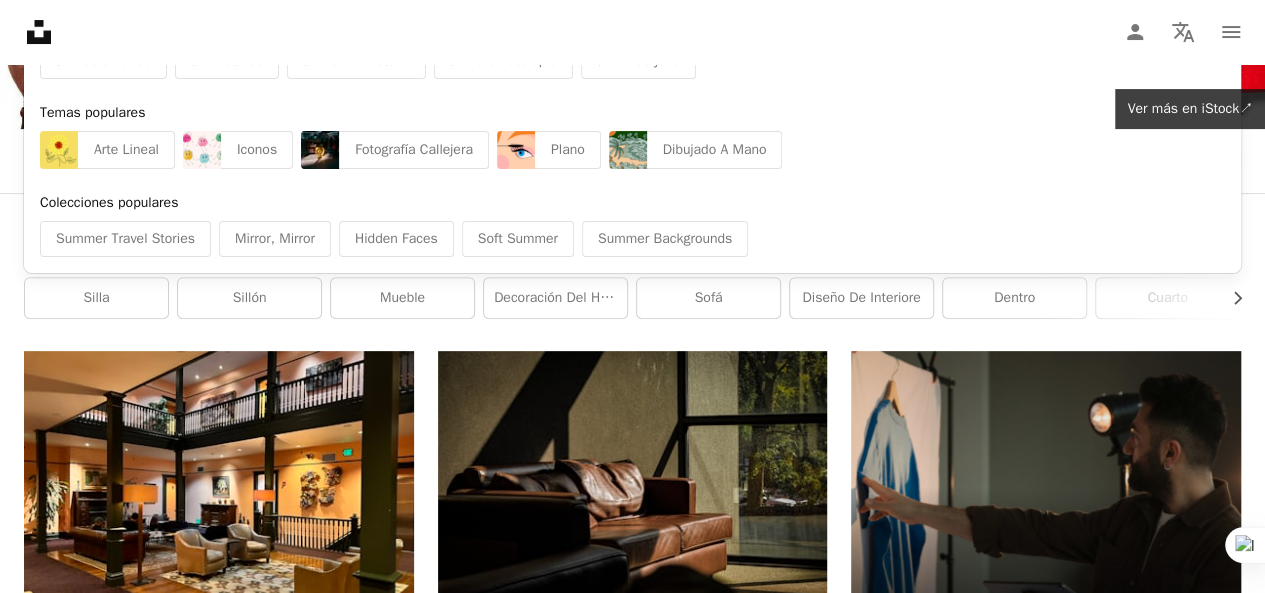 type on "*" 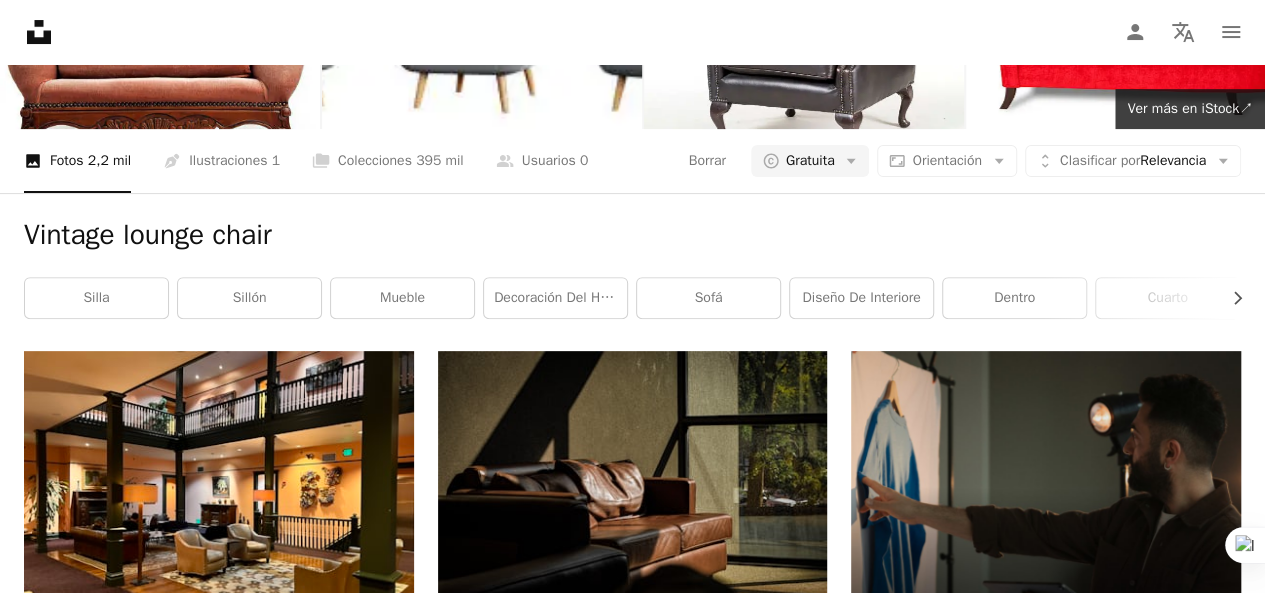 paste on "*" 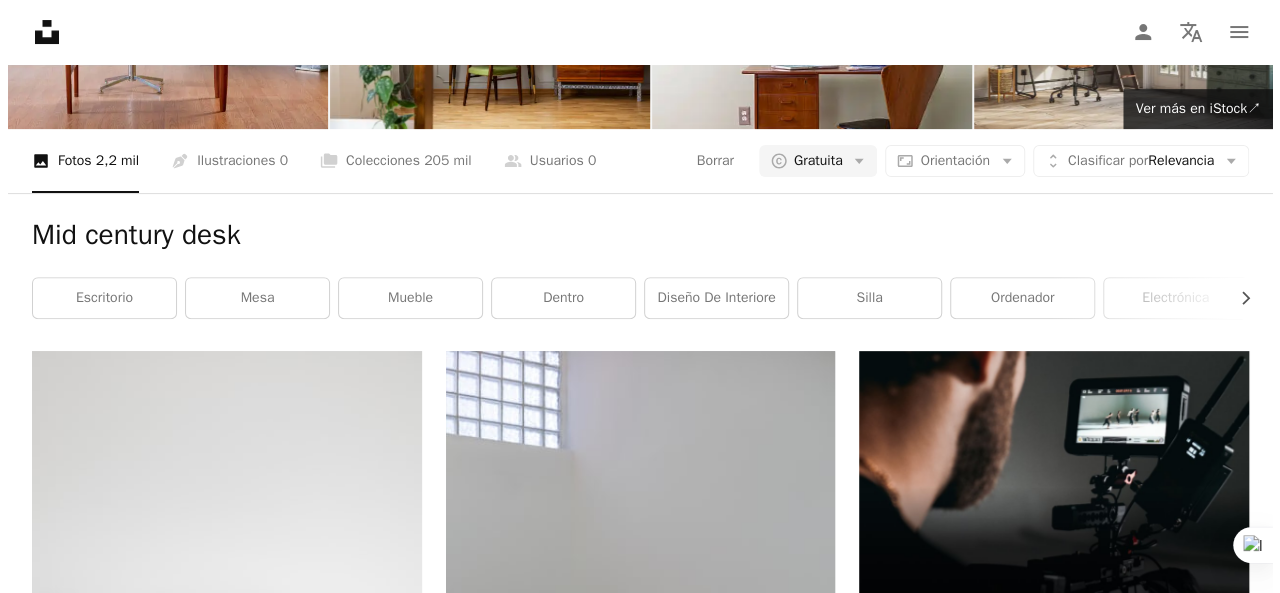 scroll, scrollTop: 0, scrollLeft: 0, axis: both 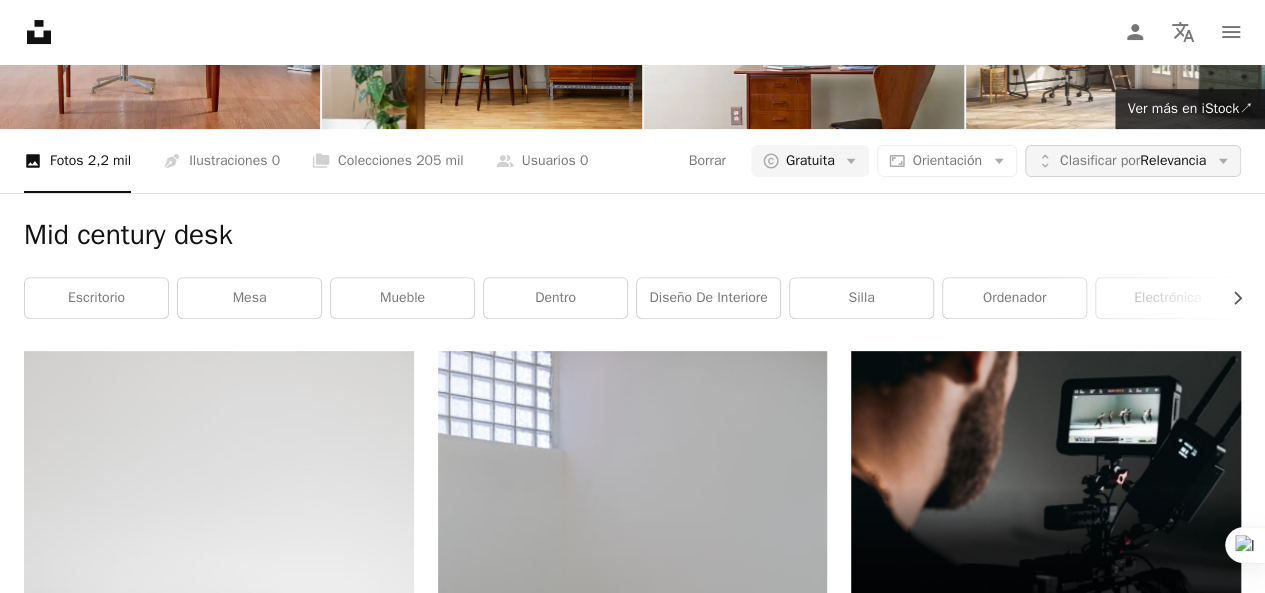click on "Clasificar por  Relevancia" at bounding box center (1133, 161) 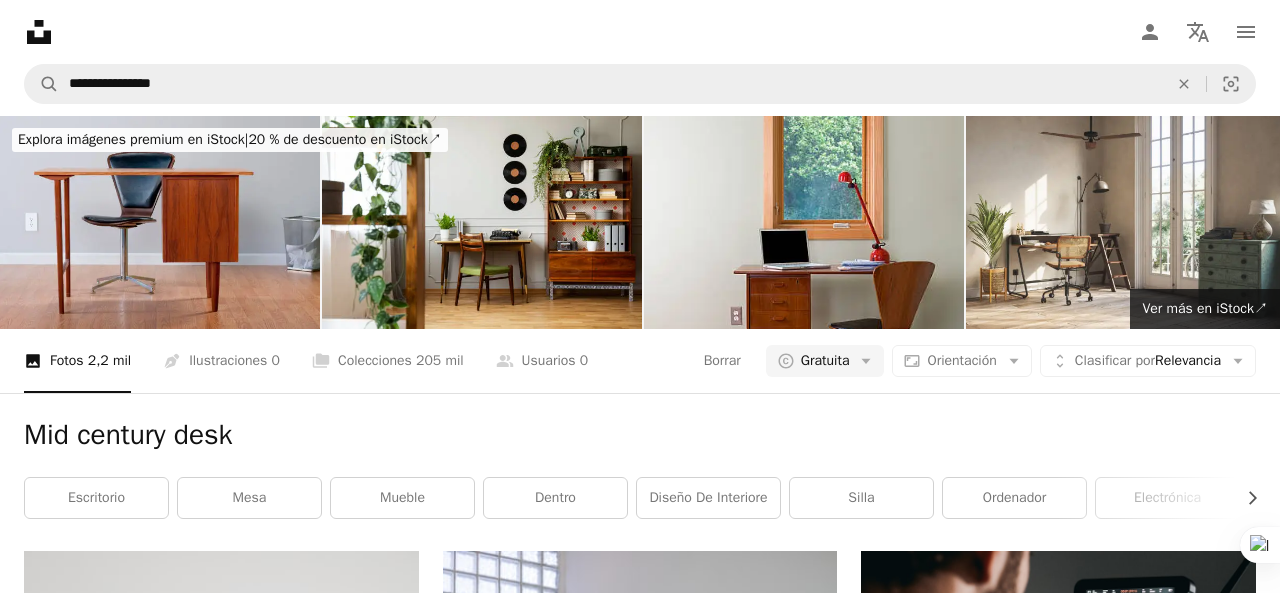 click on "**********" at bounding box center (640, 2626) 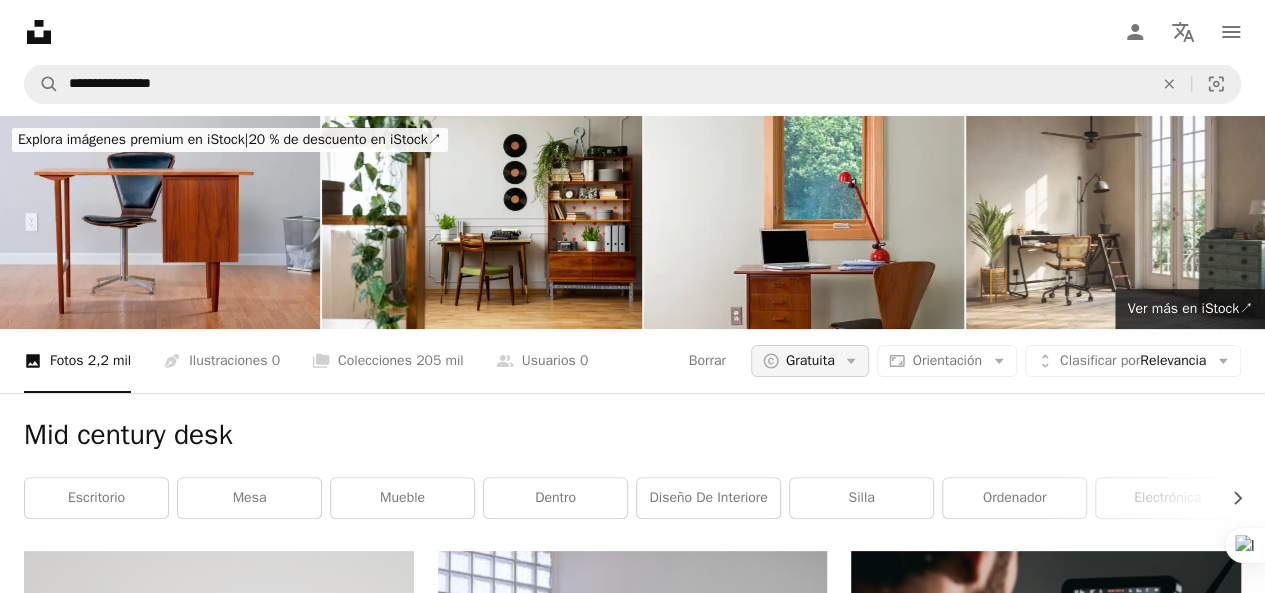 click on "A copyright icon © Gratuita Arrow down" at bounding box center (810, 361) 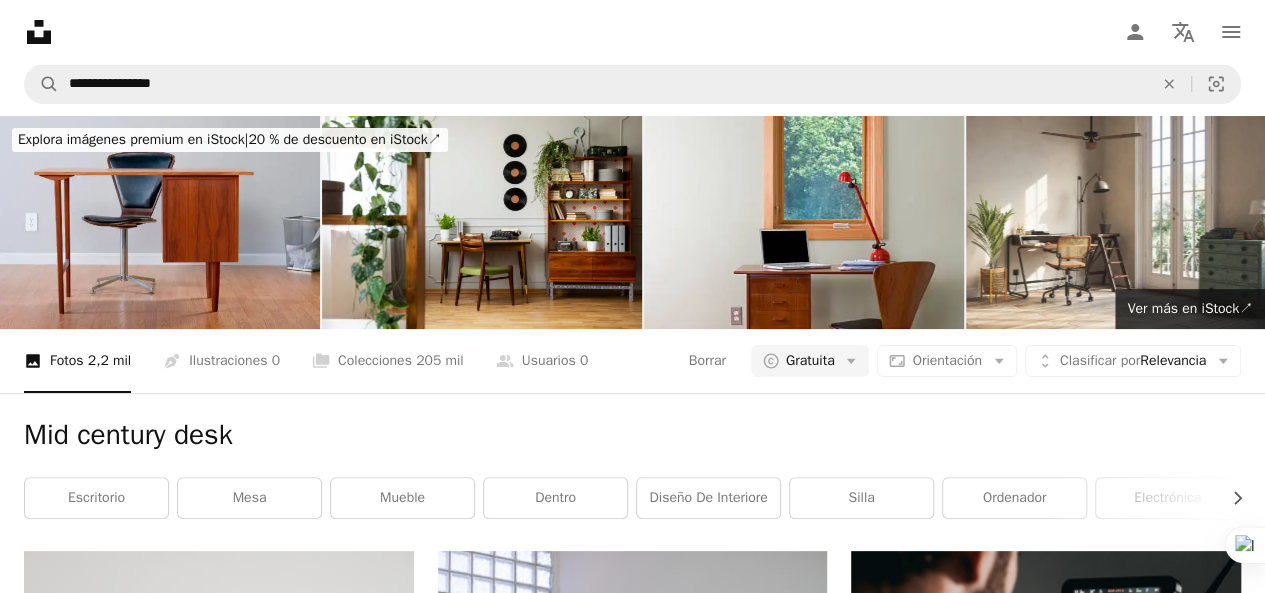 scroll, scrollTop: 4000, scrollLeft: 0, axis: vertical 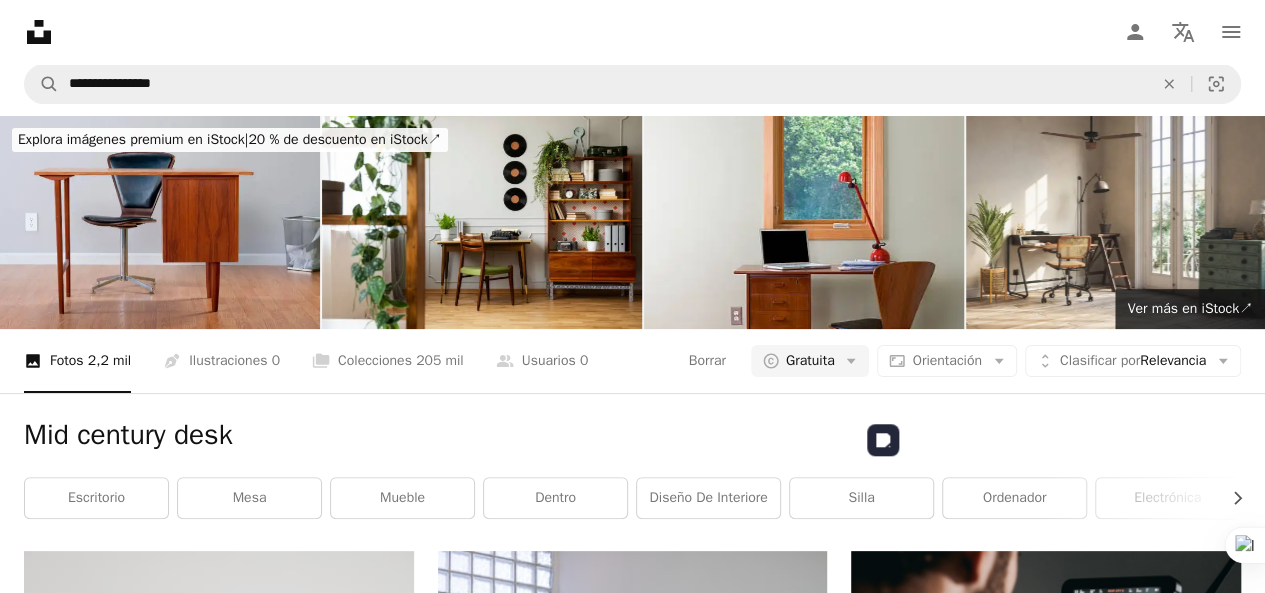 click at bounding box center (1046, 9283) 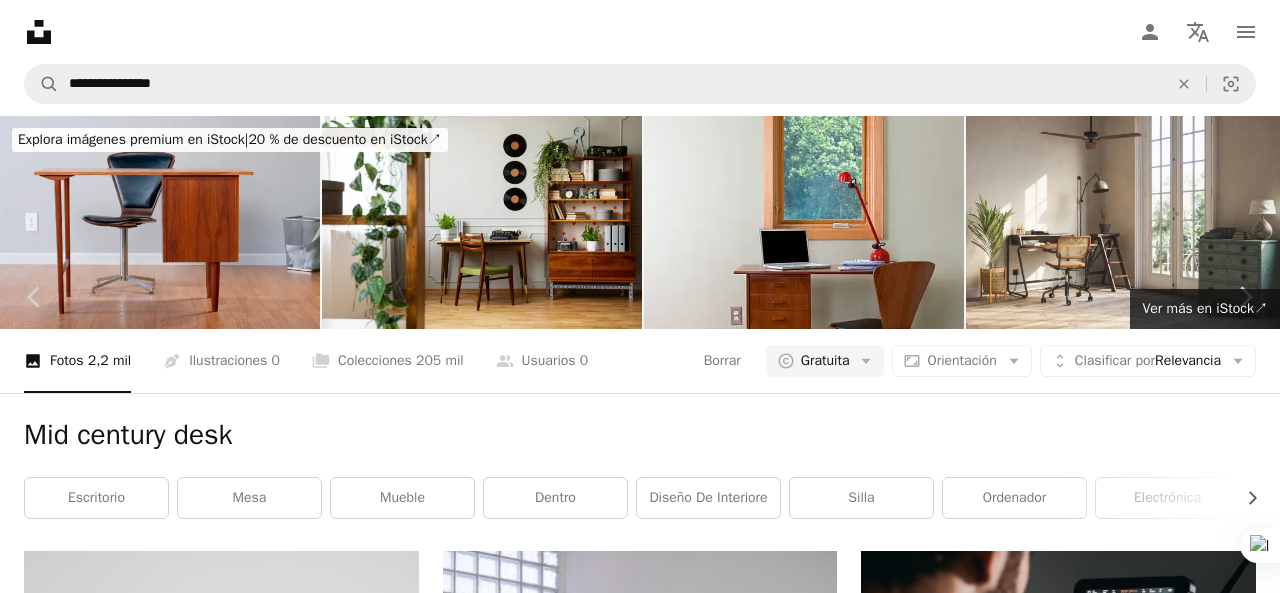 click on "Descargar gratis" at bounding box center (1074, 14103) 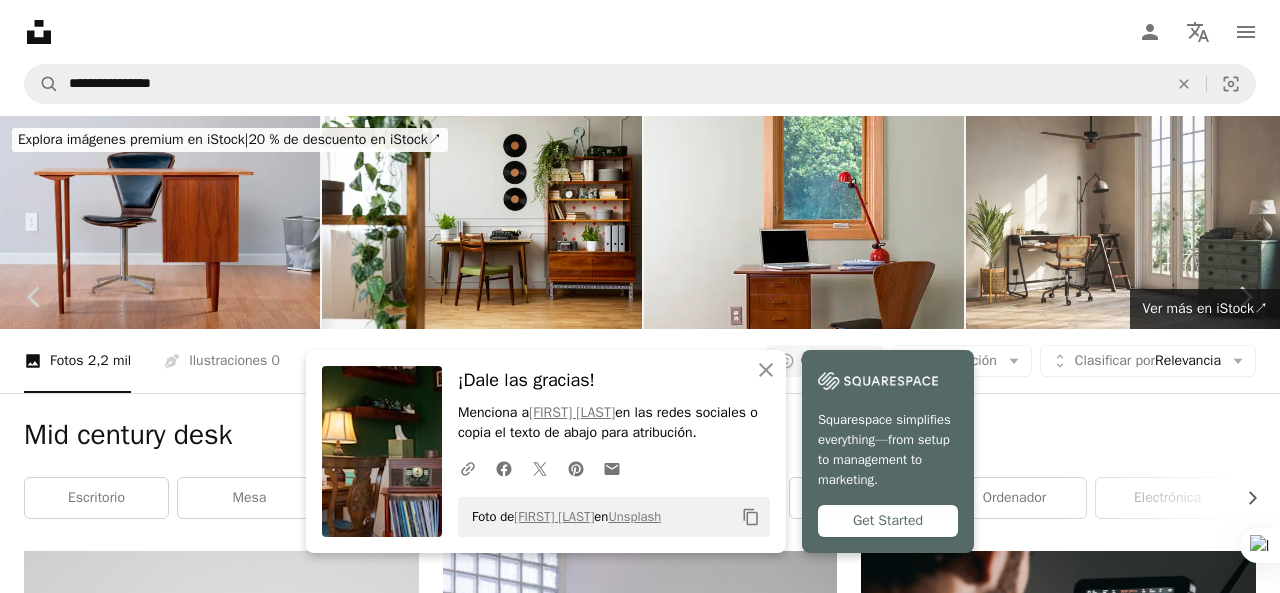 click on "An X shape Chevron left Chevron right An X shape Cerrar ¡Dale las gracias! Menciona a  [FIRST] [LAST]  en las redes sociales o copia el texto de abajo para atribución. A URL sharing icon (chains) Facebook icon X (formerly Twitter) icon Pinterest icon An envelope Foto de  [FIRST] [LAST]  en  Unsplash
Copy content Squarespace simplifies everything—from setup to management to marketing. Get Started [FIRST] [LAST] Disponible para contratación A checkmark inside of a circle A heart A plus sign Descargar gratis Chevron down Zoom in Visualizaciones 14.343 Descargas 58 A forward-right arrow Compartir Info icon Información More Actions Calendar outlined Publicado el  [DATE] Camera NIKON CORPORATION, NIKON D3400 Safety Uso gratuito bajo la  Licencia Unsplash oficina Diseño de interiores inspiración Interior de la oficina Decoración Diseñadora de Interiores decoración diseño de muebles Decoración de interiores muebles de madera disco de vinilo Pared interior muebles discos de vinilo  |" at bounding box center (640, 14352) 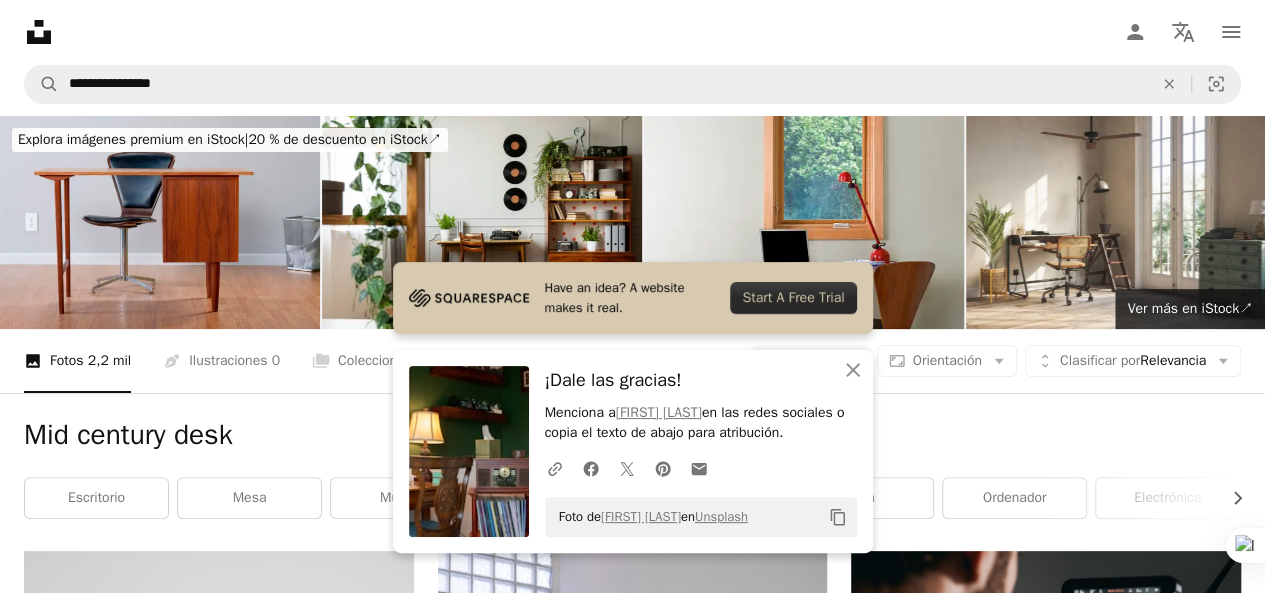 scroll, scrollTop: 9400, scrollLeft: 0, axis: vertical 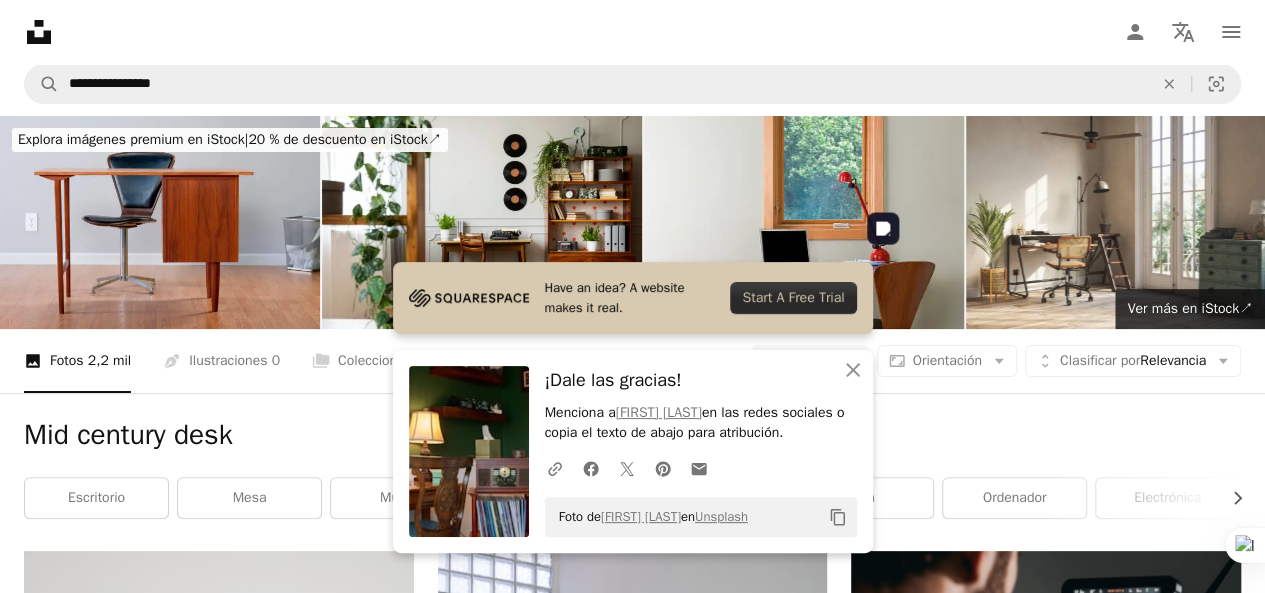 click at bounding box center [1046, 9748] 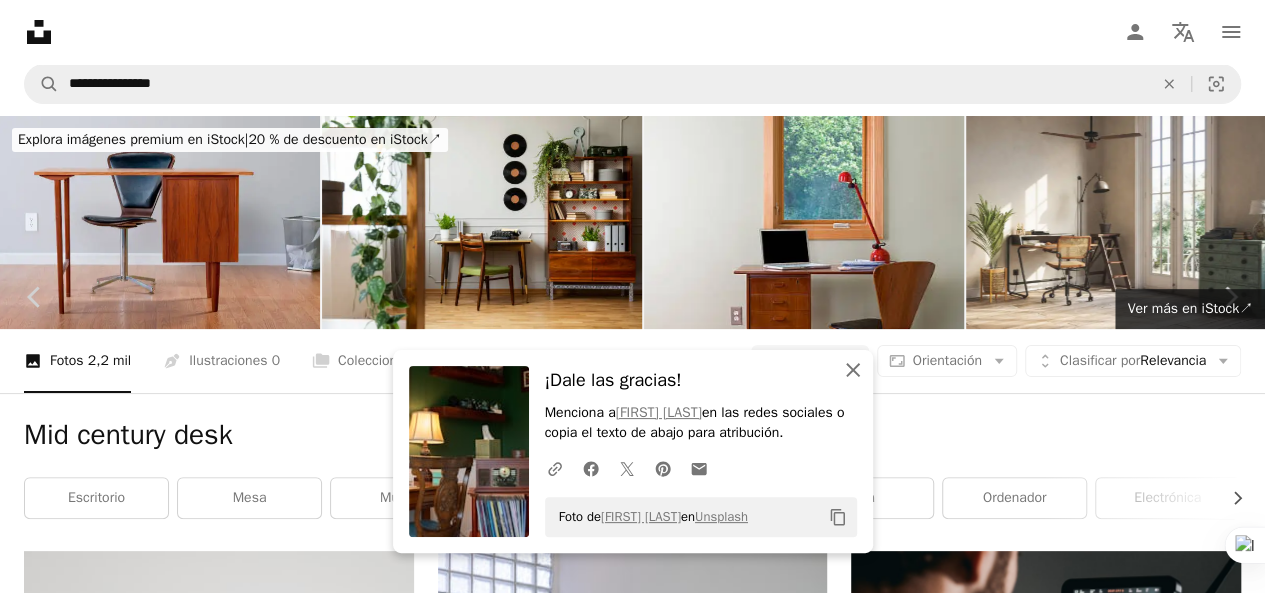 click on "An X shape" 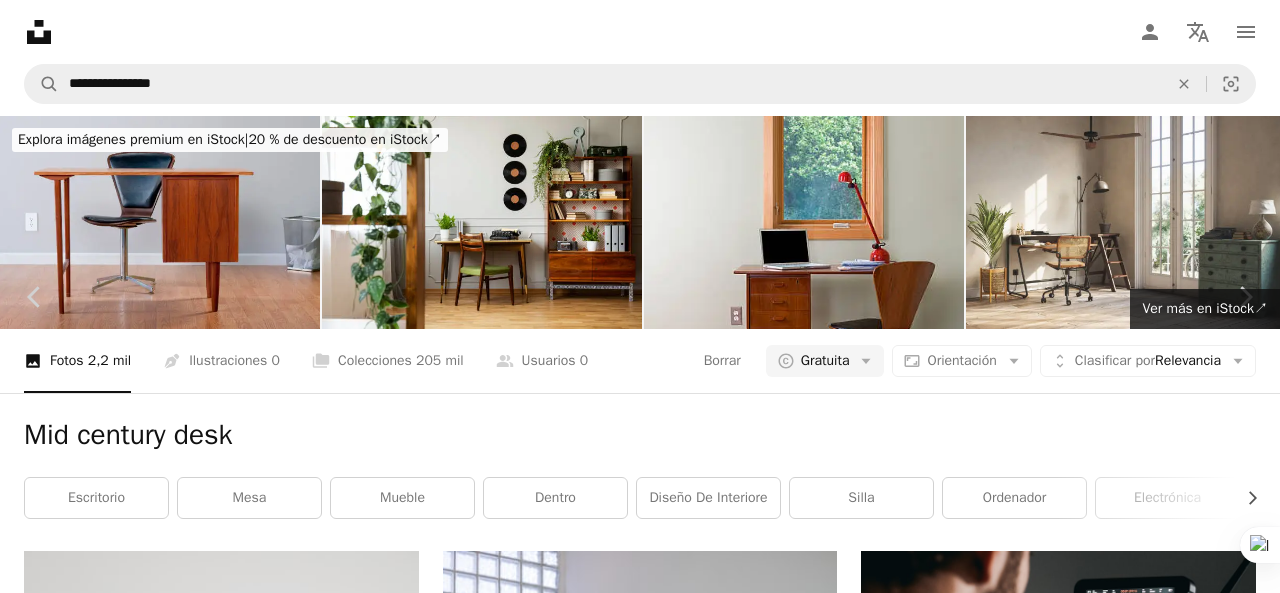 click on "[FIRST] [LAST] nypl A heart A plus sign Descargar gratis Chevron down Zoom in Visualizaciones 22.729 Descargas 147 A forward-right arrow Compartir Info icon Información More Actions Calendar outlined Publicado el [DATE] Camera Phase One, P 45 Safety Uso gratuito bajo la Licencia Unsplash Diseño de interiores cuarto interior Mueble vendimia ilustración mesa ventana silla arte historia Biblioteca Pública de Nueva York Interior vintage Muebles antiguos edificio arte pintura iglesia oración adorar Fotos de stock gratuitas Explora imágenes premium relacionadas en iStock | Ahorra un 20 % con el código UNSPLASH20 Ver más en iStock ↗ Imágenes relacionadas A heart A plus sign [FIRST] [LAST] Arrow pointing down A heart A plus sign [FIRST] [LAST] Arrow pointing down A heart A plus sign [FIRST] [LAST] Arrow pointing down A heart A plus sign [FIRST] [LAST] Arrow pointing down A heart A plus sign" at bounding box center [640, 14352] 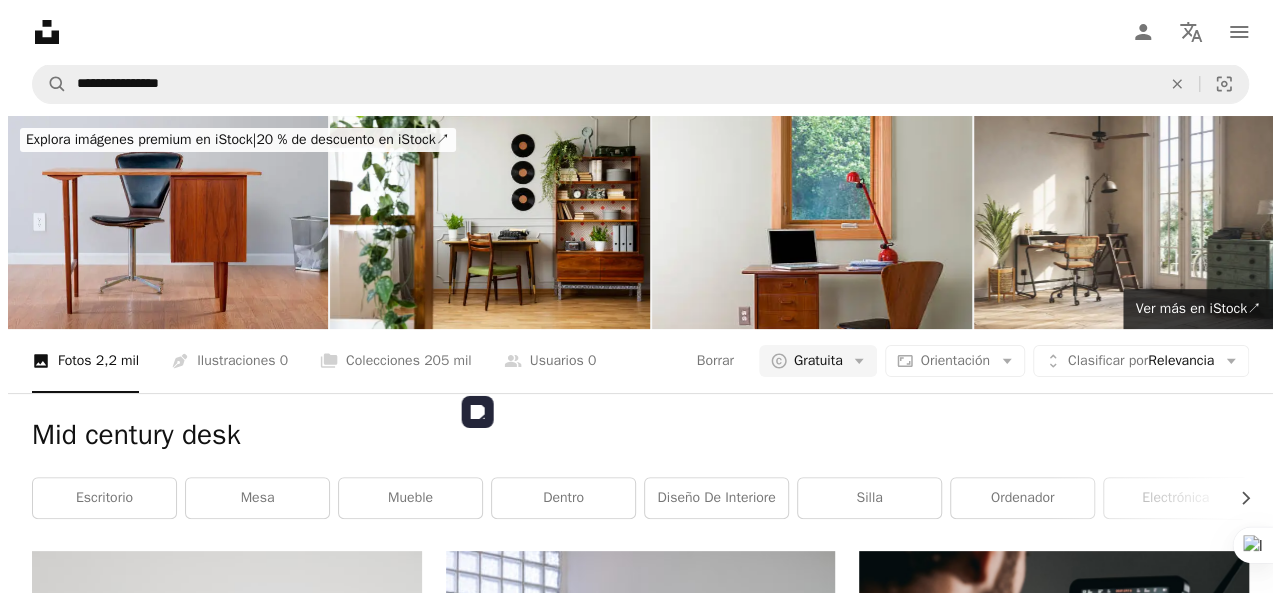 scroll, scrollTop: 9800, scrollLeft: 0, axis: vertical 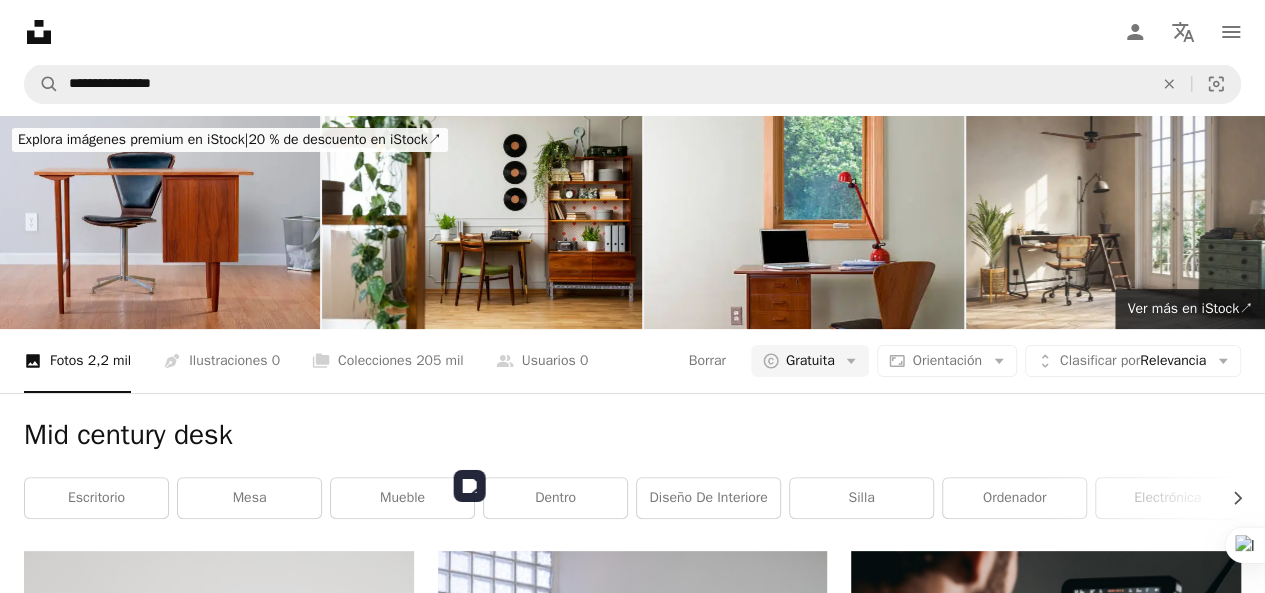 click at bounding box center (633, 10028) 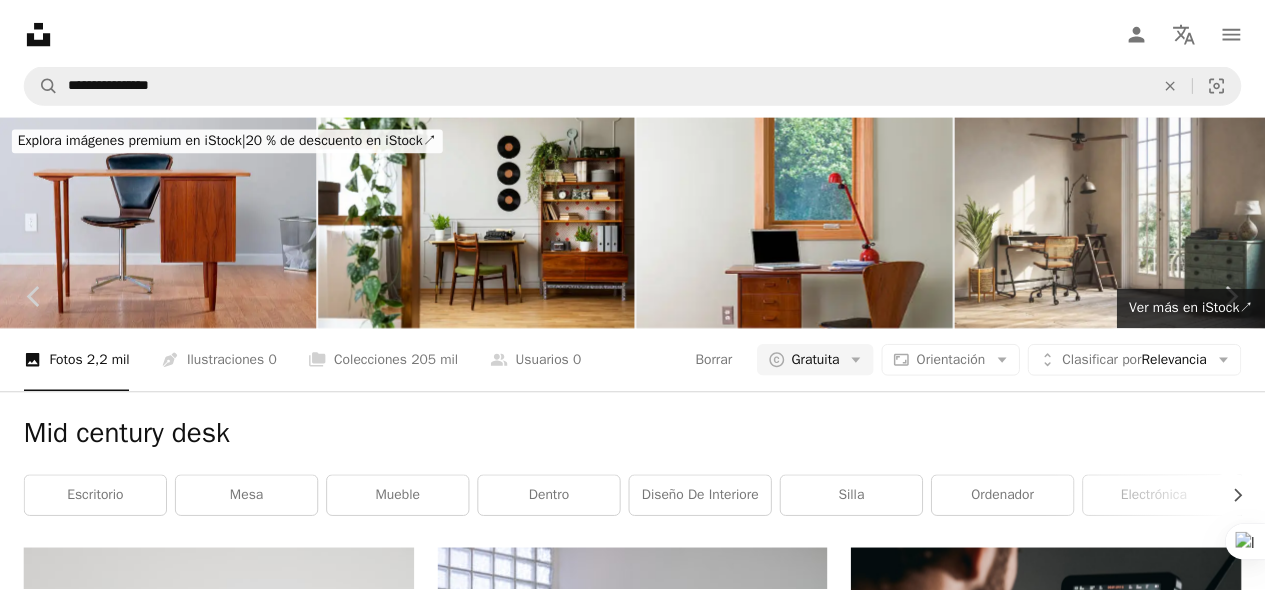 scroll, scrollTop: 100, scrollLeft: 0, axis: vertical 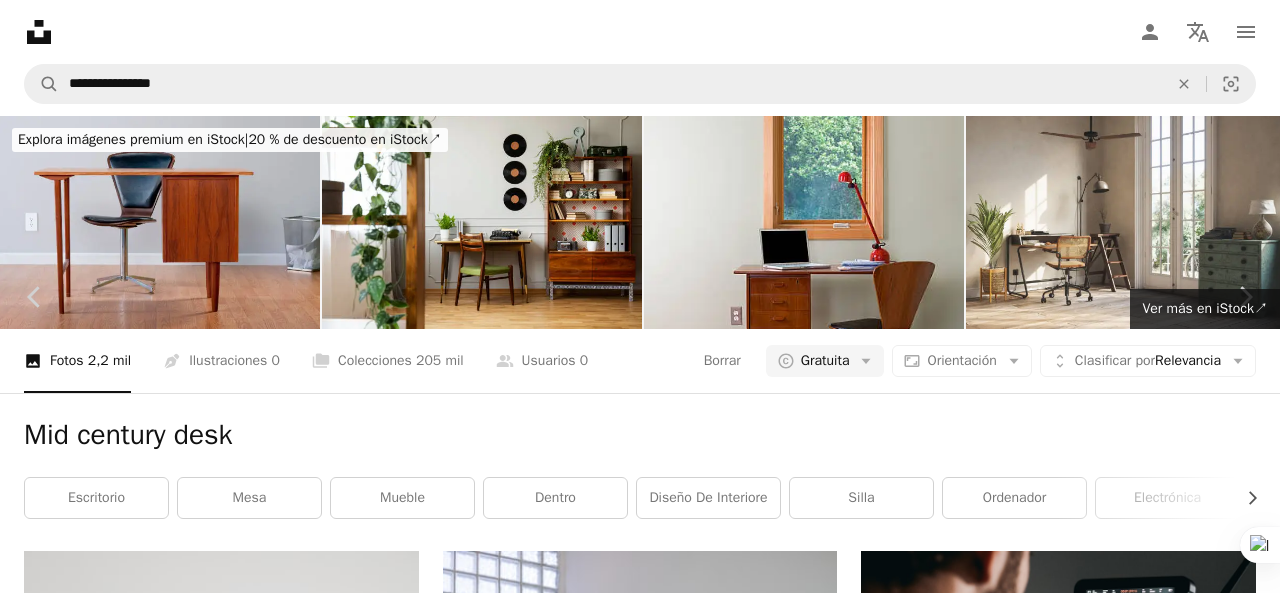 click on "Descargar gratis" at bounding box center (1074, 14087) 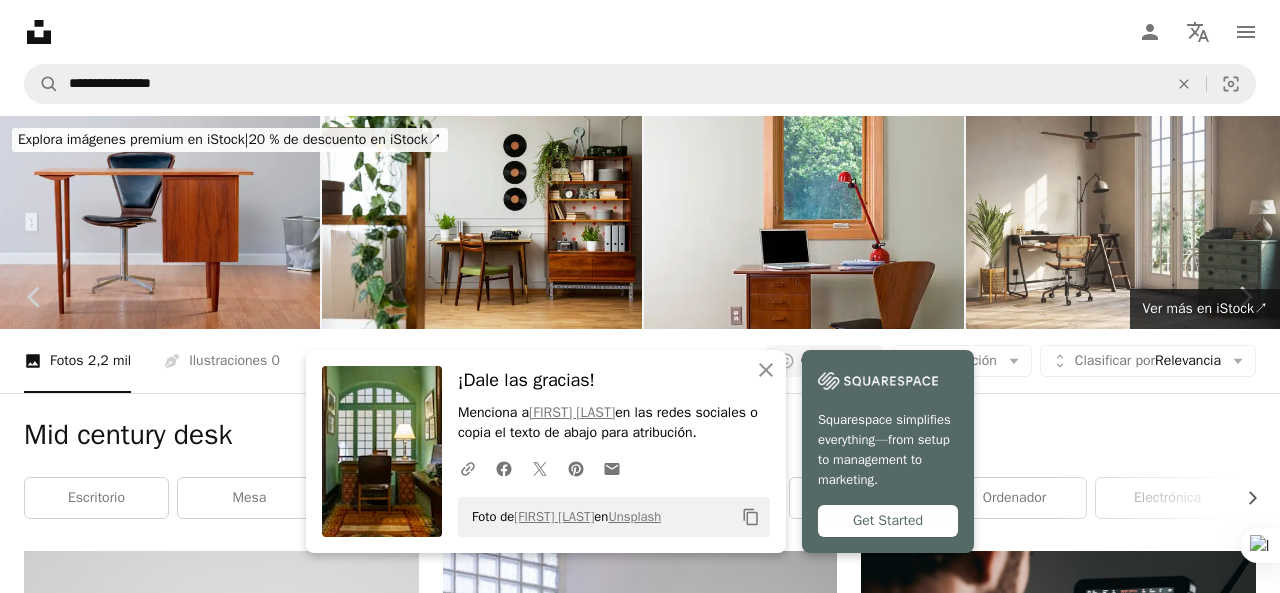 click on "[FIRST] [LAST] ¡Dale las gracias! Menciona a [FIRST] [LAST] en las redes sociales o copia el texto de abajo para atribución. A URL sharing icon (chains) Facebook icon X (formerly Twitter) icon Pinterest icon An envelope Foto de [FIRST] [LAST] en Unsplash Copy content Squarespace simplifies everything—from setup to management to marketing. Get Started [FIRST] [LAST] salty_morning A heart A plus sign Descargar gratis Chevron down Zoom in Visualizaciones 24.949 Descargas 164 A forward-right arrow Compartir Info icon Información More Actions A map marker Tanger, Morocco Calendar outlined Publicado el [DATE] Camera Canon, EOS 550D Safety Uso gratuito bajo la Licencia Unsplash oficina verde Diseño de interiore cuarto interior mesa ventana silla Retro historia lámpara alfombra moderno gabinete Luz cálida edificio Salón Mueble puerta decoración del hogar Fondos de pantalla HD Explora imágenes premium relacionadas en iStock | ↗" at bounding box center (640, 14352) 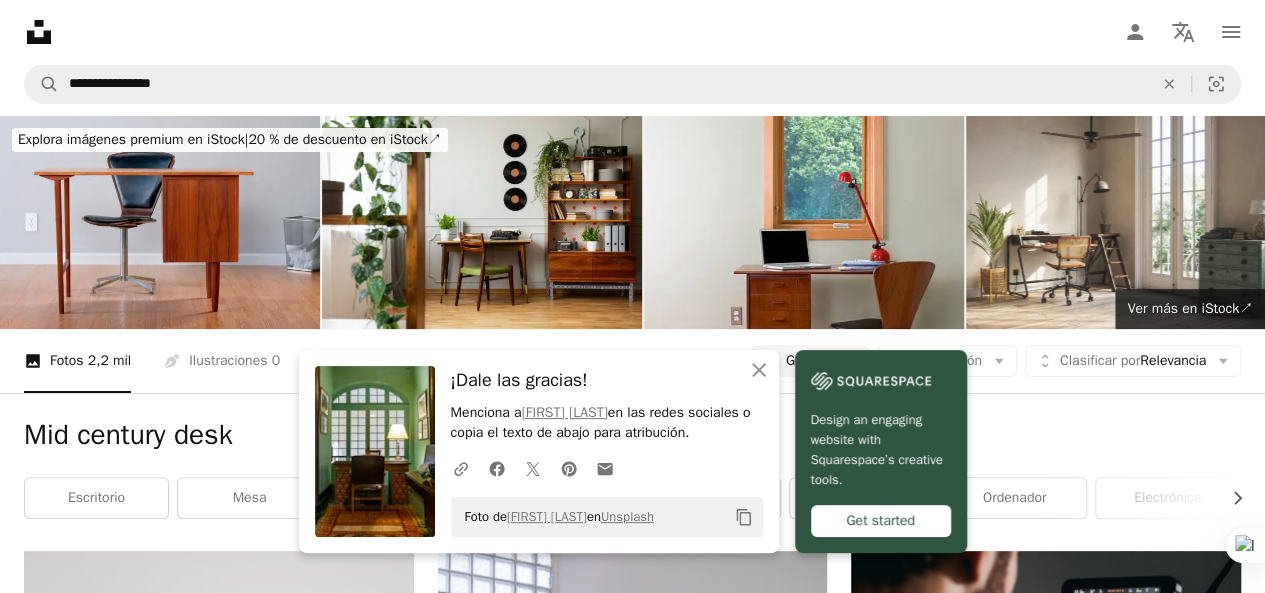 scroll, scrollTop: 10500, scrollLeft: 0, axis: vertical 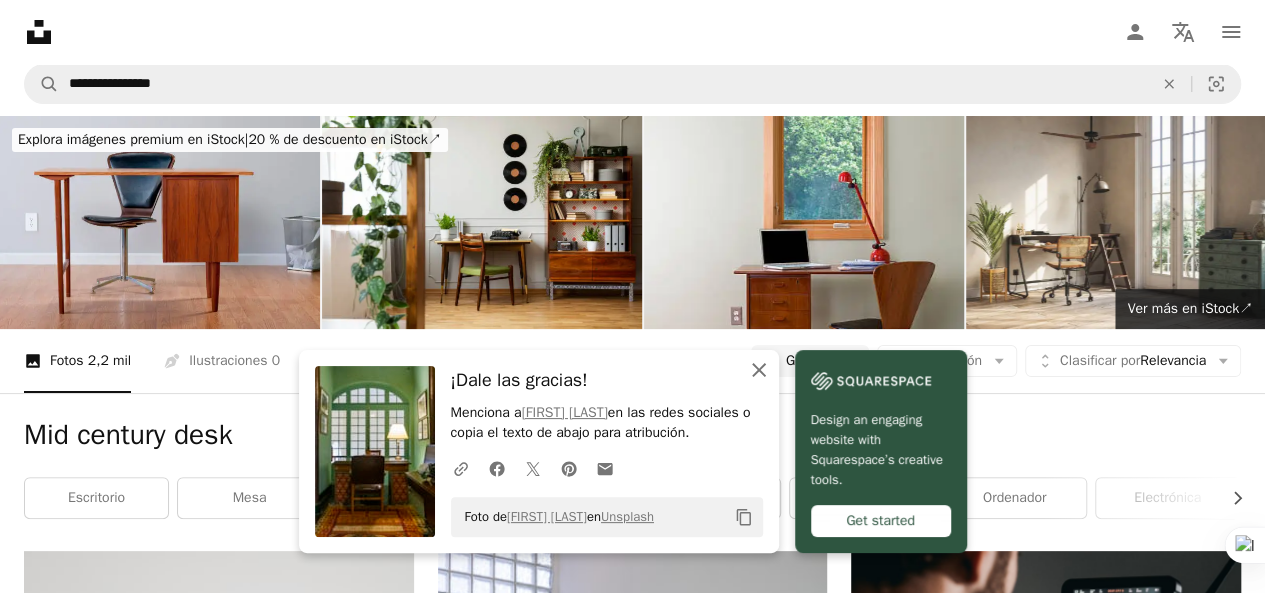 click on "An X shape" 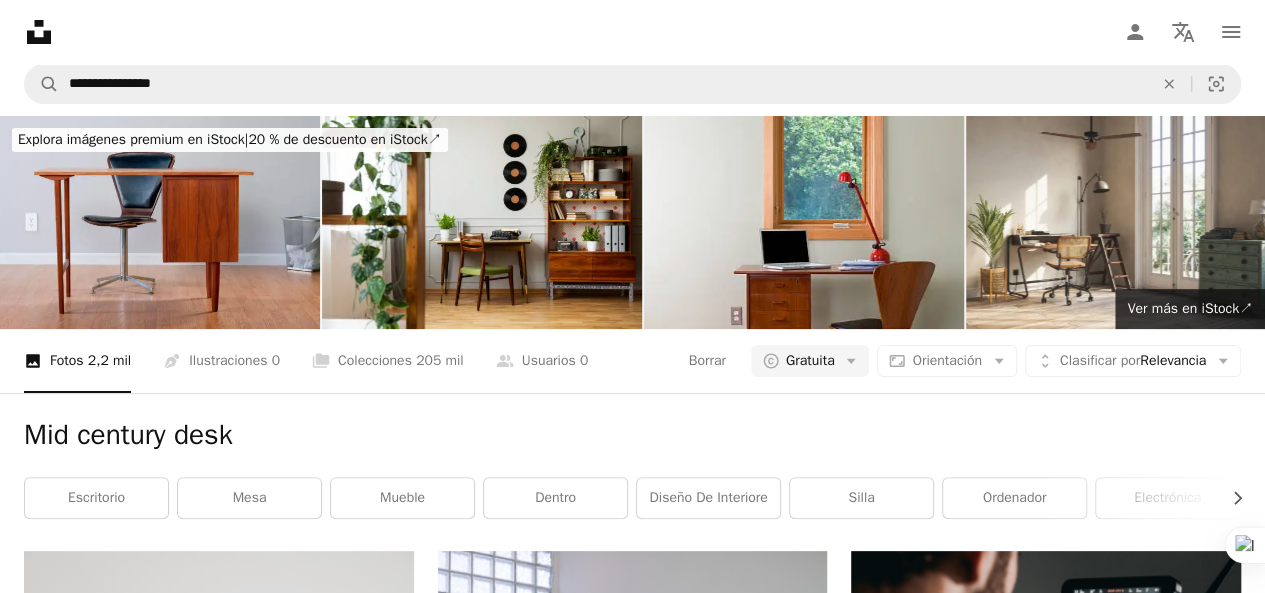 scroll, scrollTop: 41900, scrollLeft: 0, axis: vertical 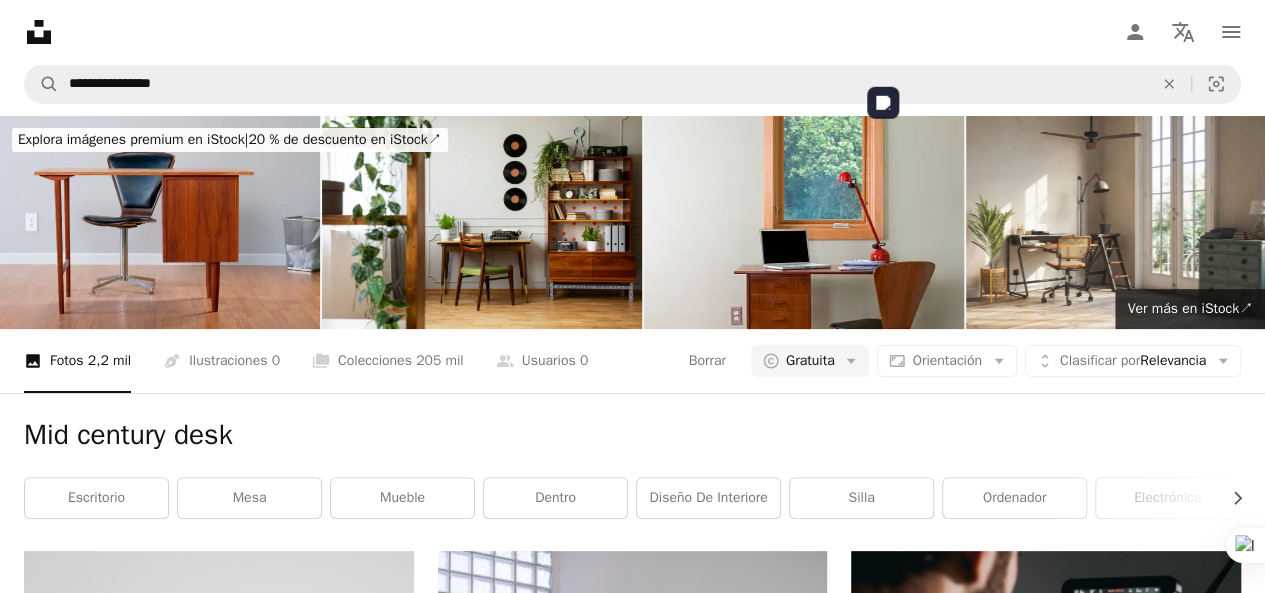 click at bounding box center [1046, 42274] 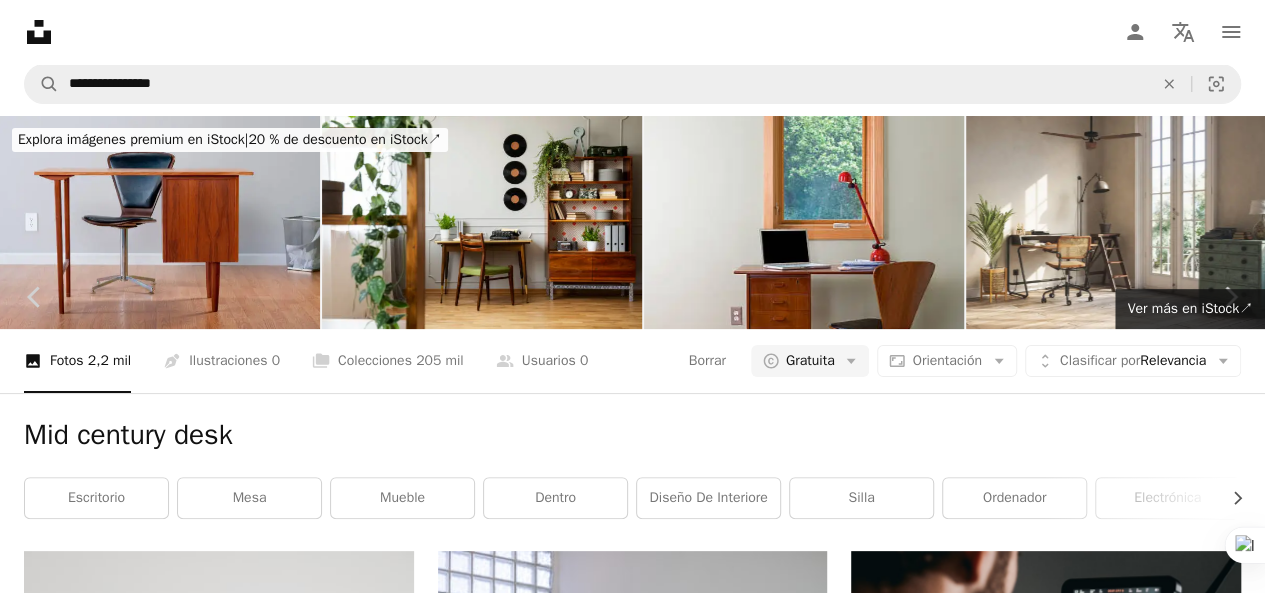click on "Descargar gratis" at bounding box center [1059, 47940] 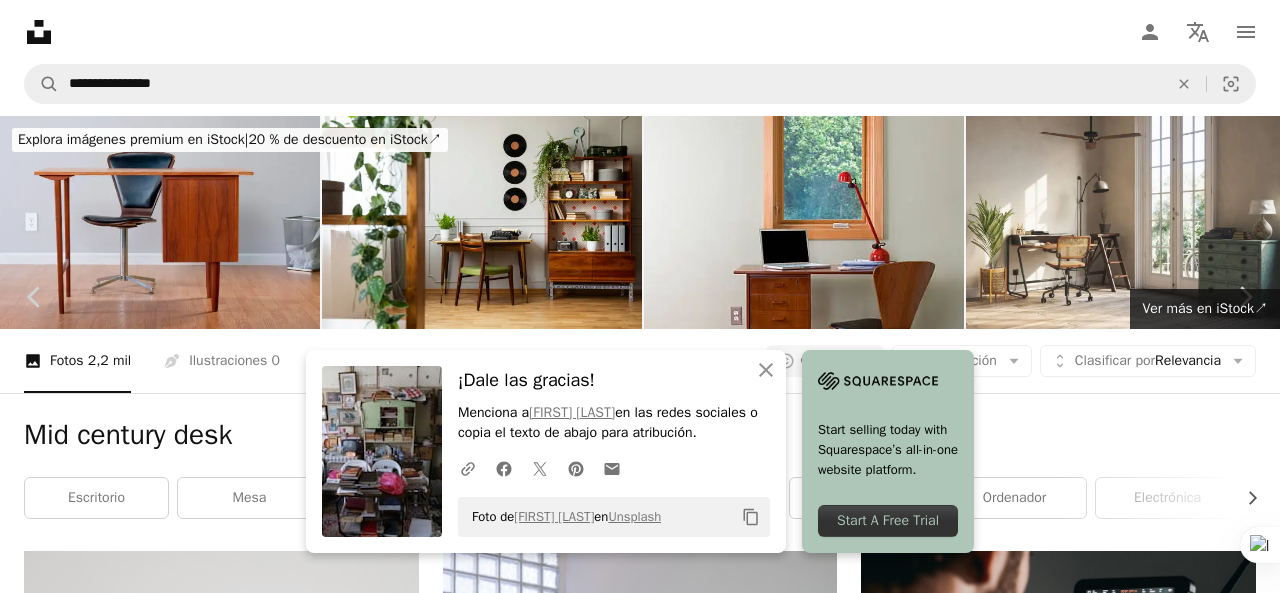 click on "Zoom in" at bounding box center (632, 48842) 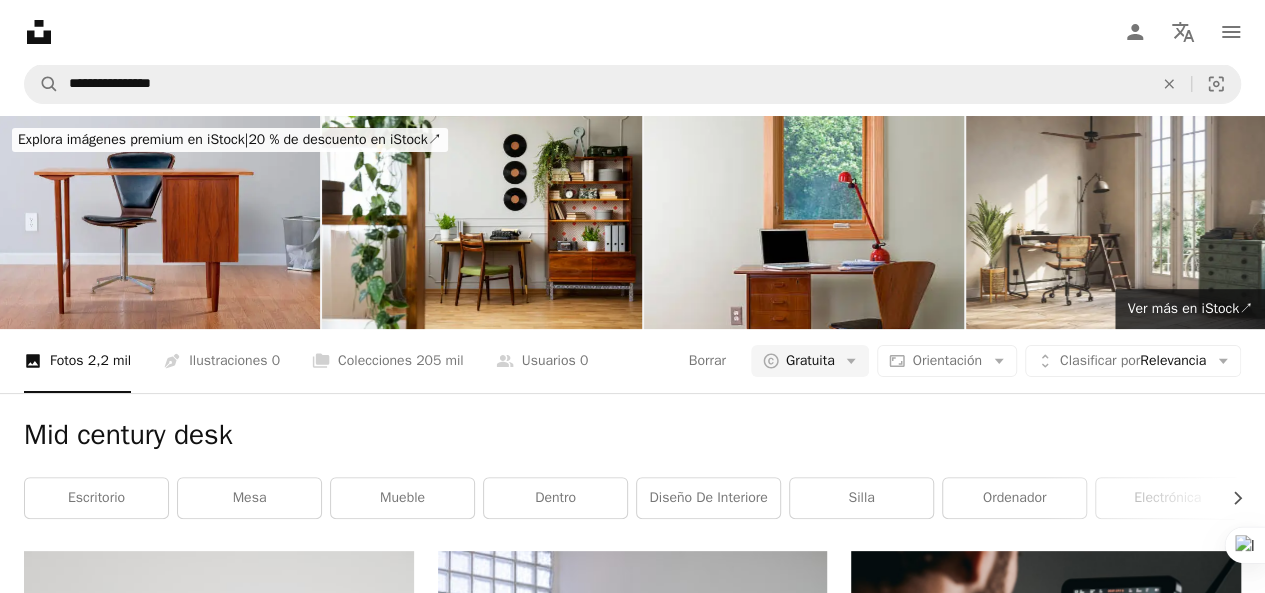 scroll, scrollTop: 63700, scrollLeft: 0, axis: vertical 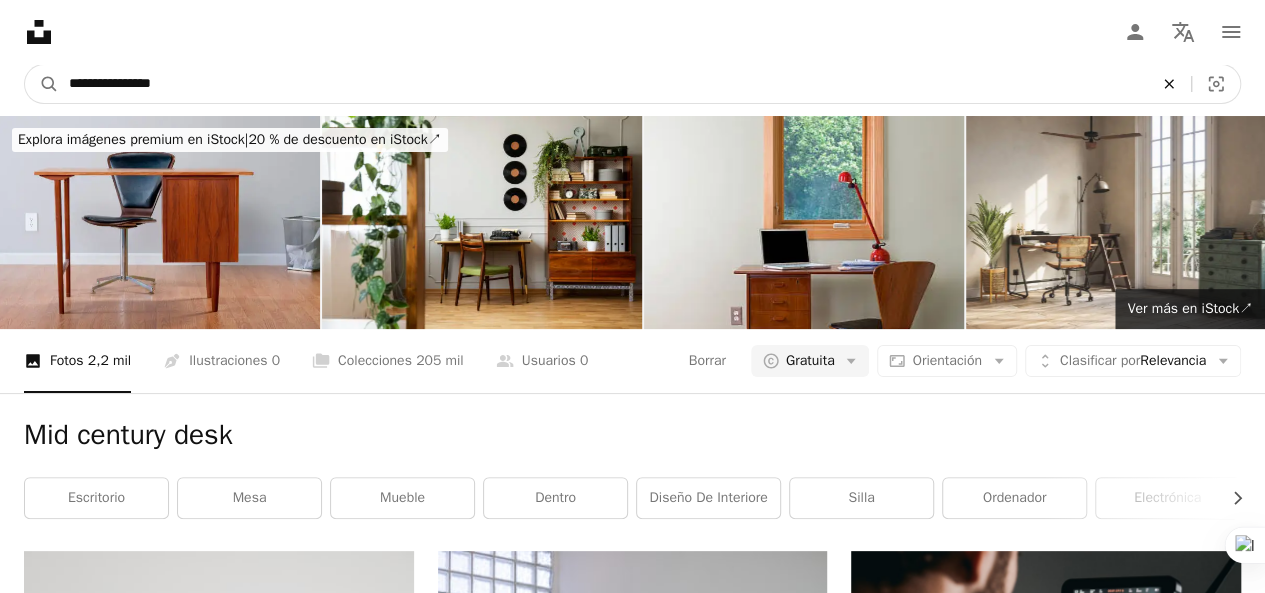 click on "An X shape" 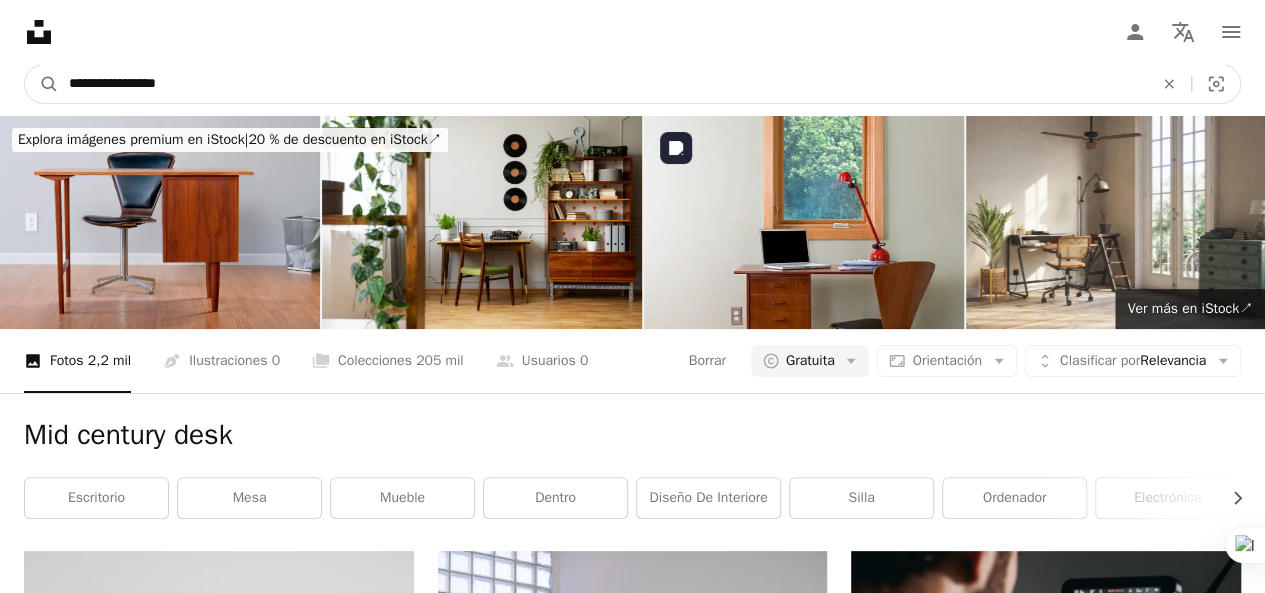 paste on "*" 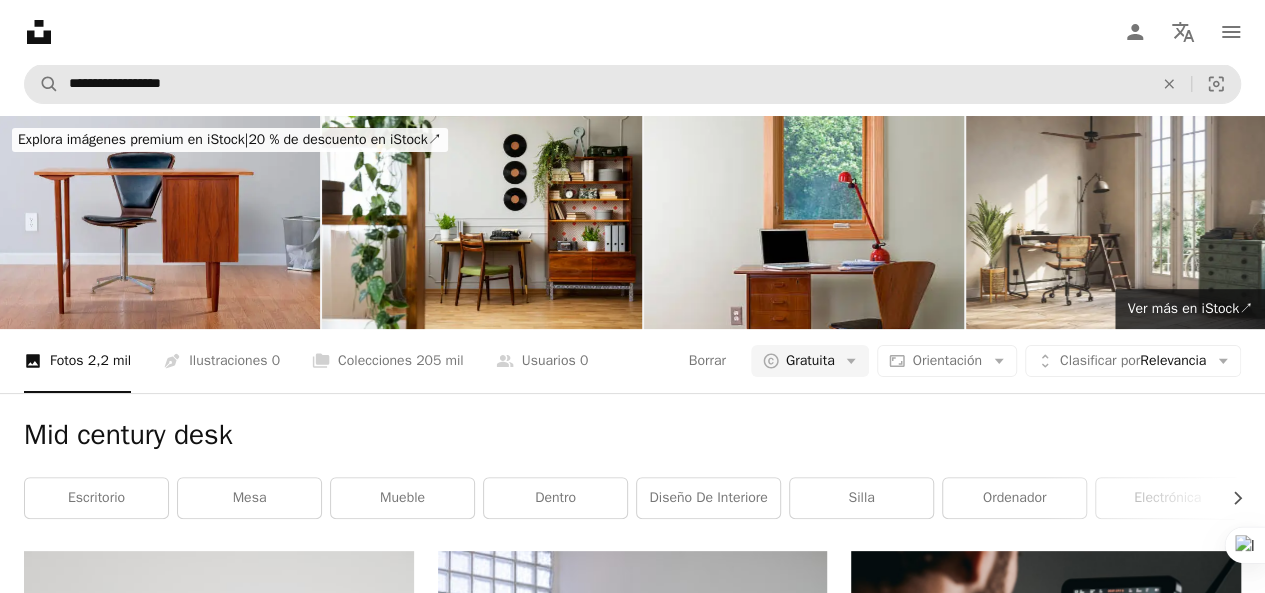 drag, startPoint x: 874, startPoint y: 461, endPoint x: 842, endPoint y: 415, distance: 56.0357 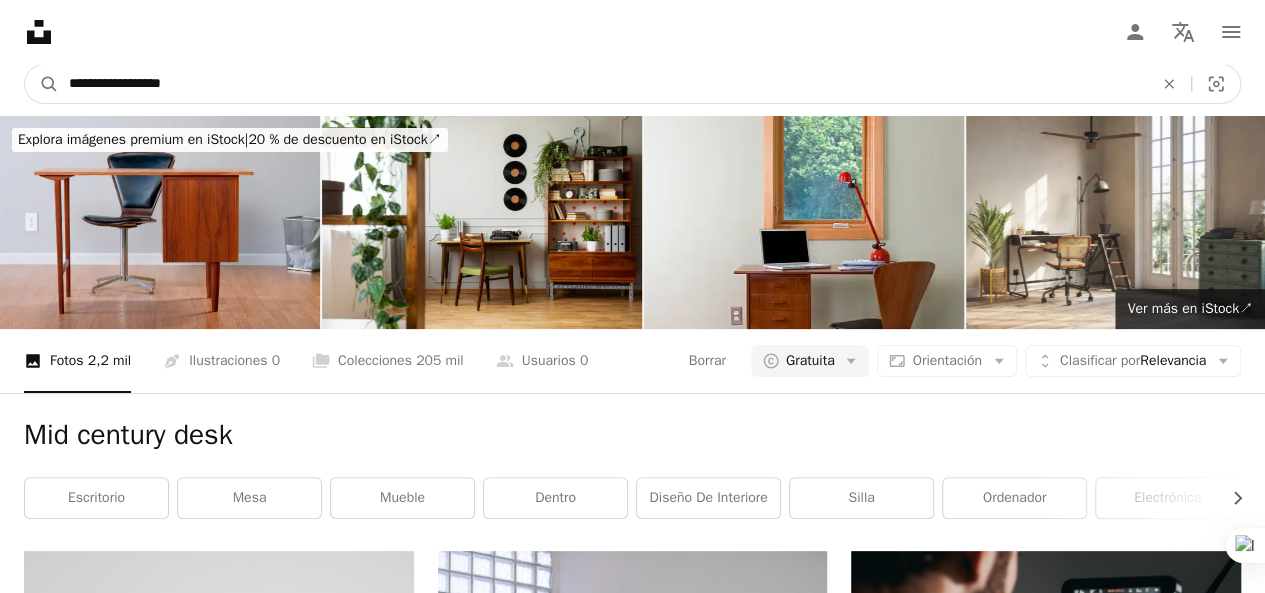 click on "**********" at bounding box center (603, 84) 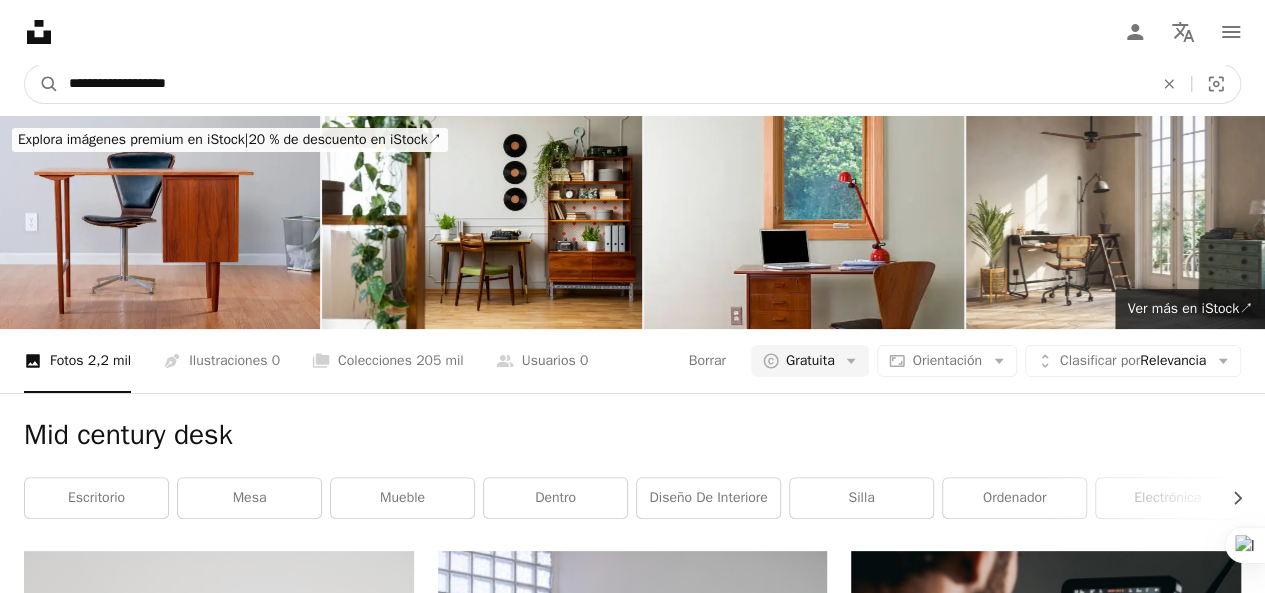 type on "**********" 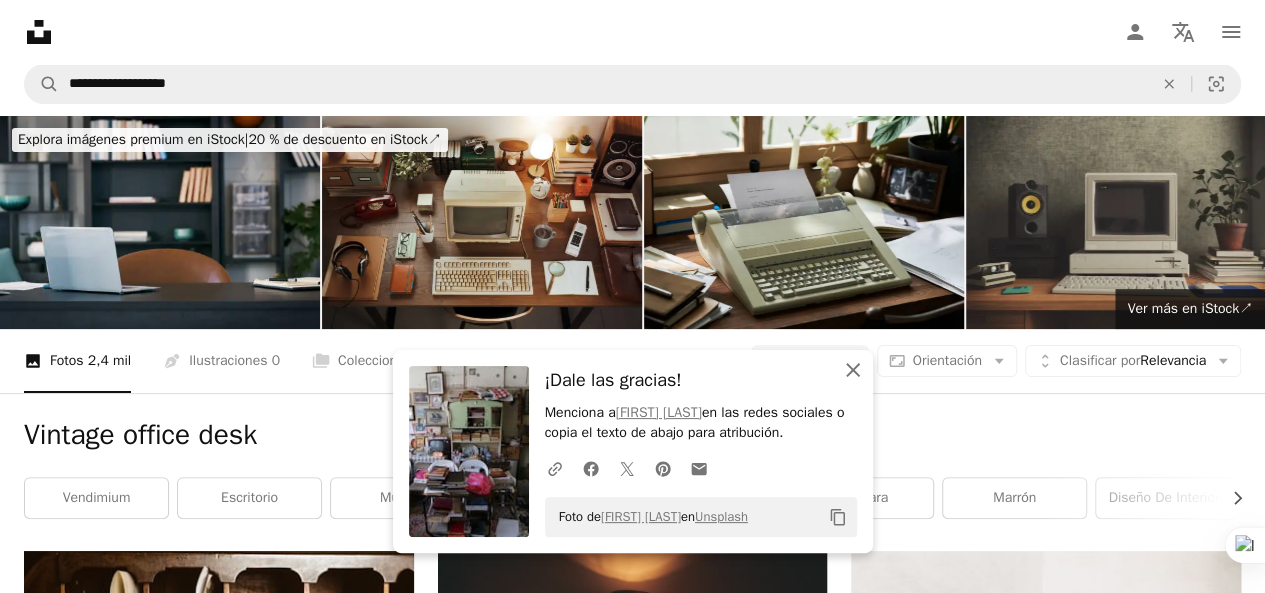 click on "An X shape" 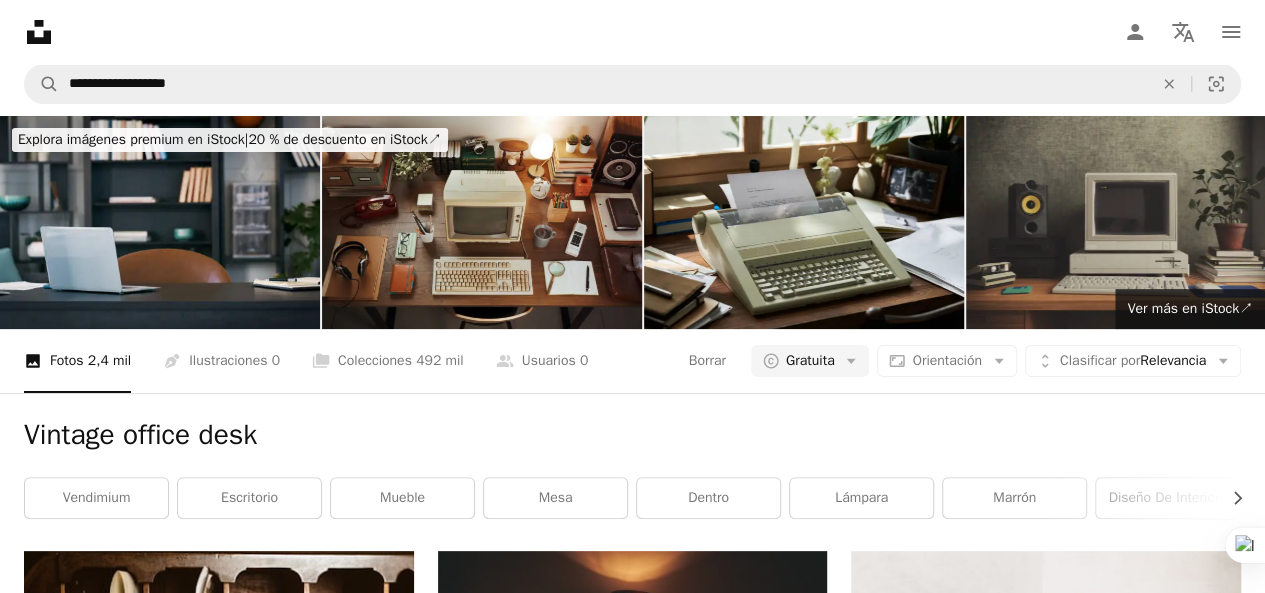 scroll, scrollTop: 3496, scrollLeft: 0, axis: vertical 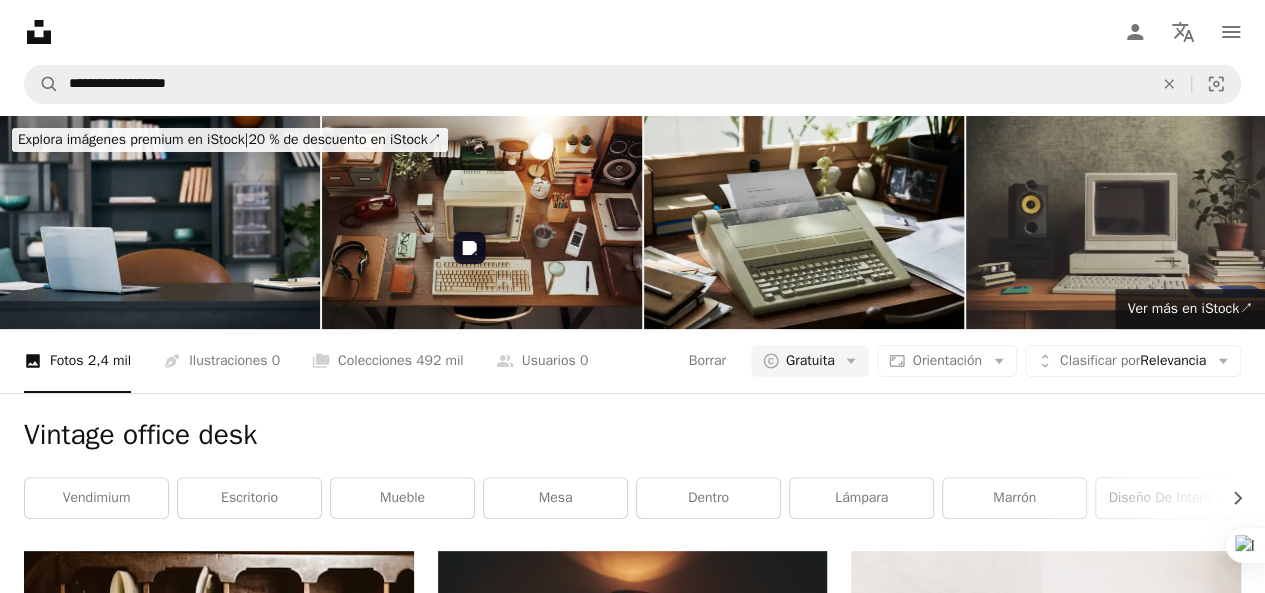 click at bounding box center (633, 26849) 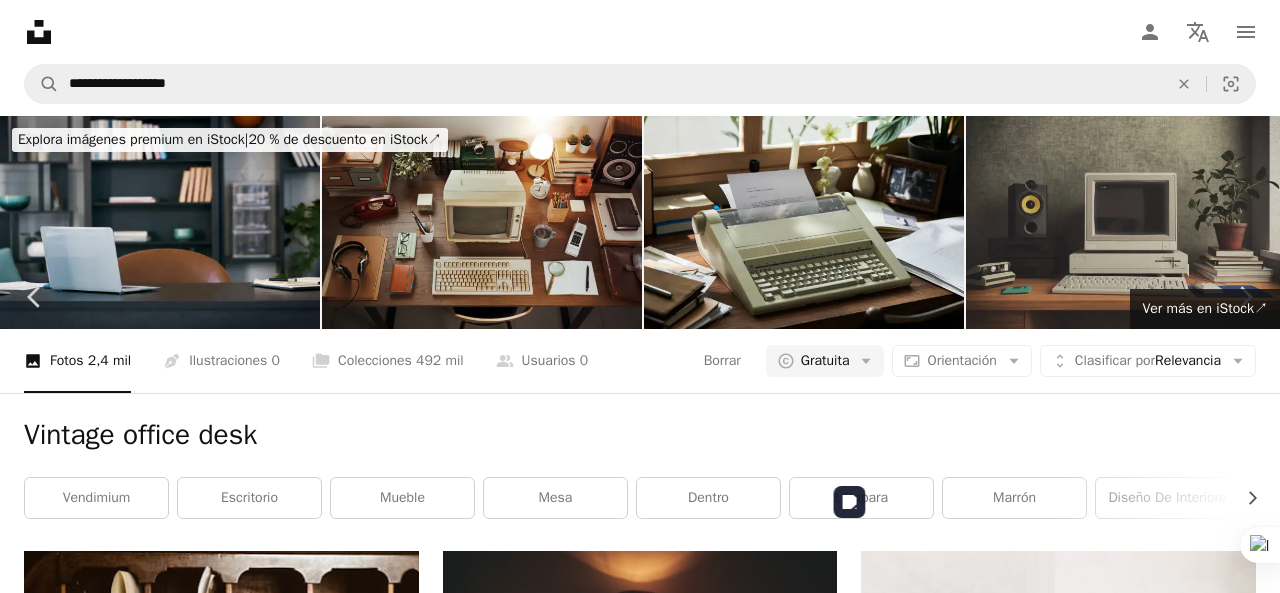 scroll, scrollTop: 1200, scrollLeft: 0, axis: vertical 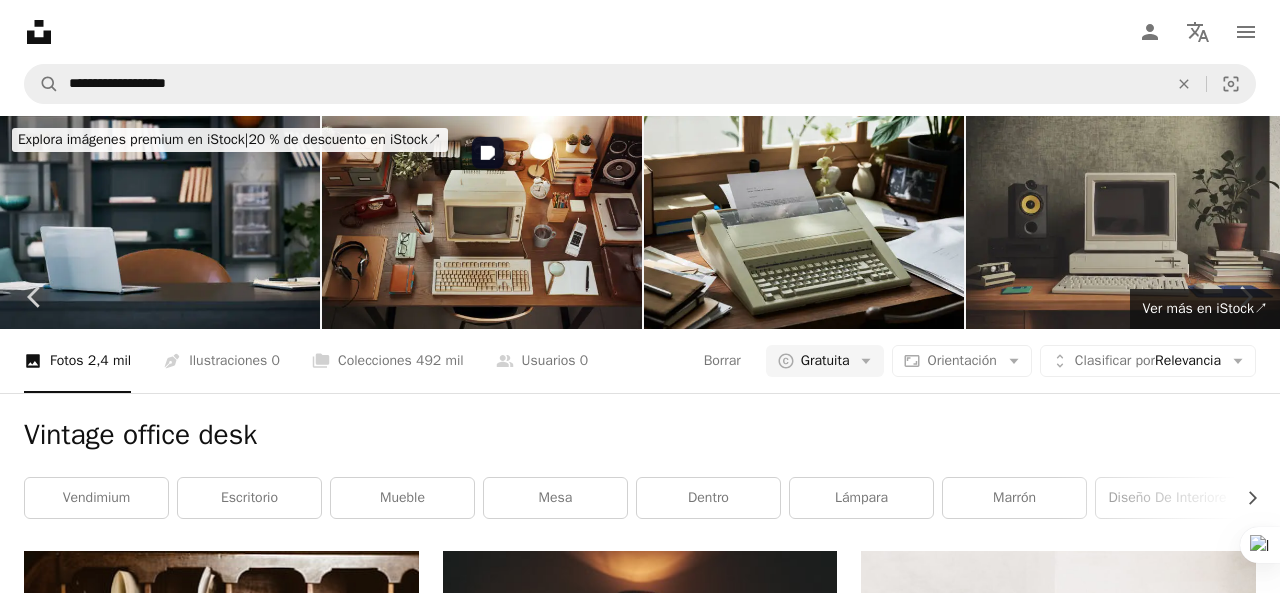 click at bounding box center (632, 30579) 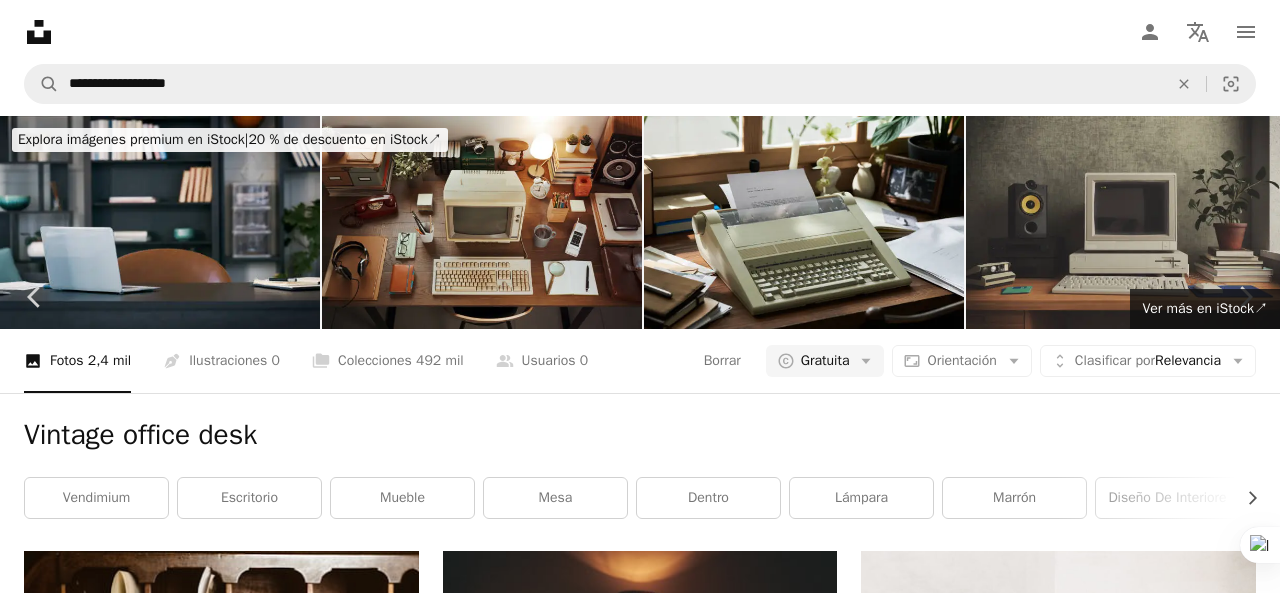 scroll, scrollTop: 100, scrollLeft: 0, axis: vertical 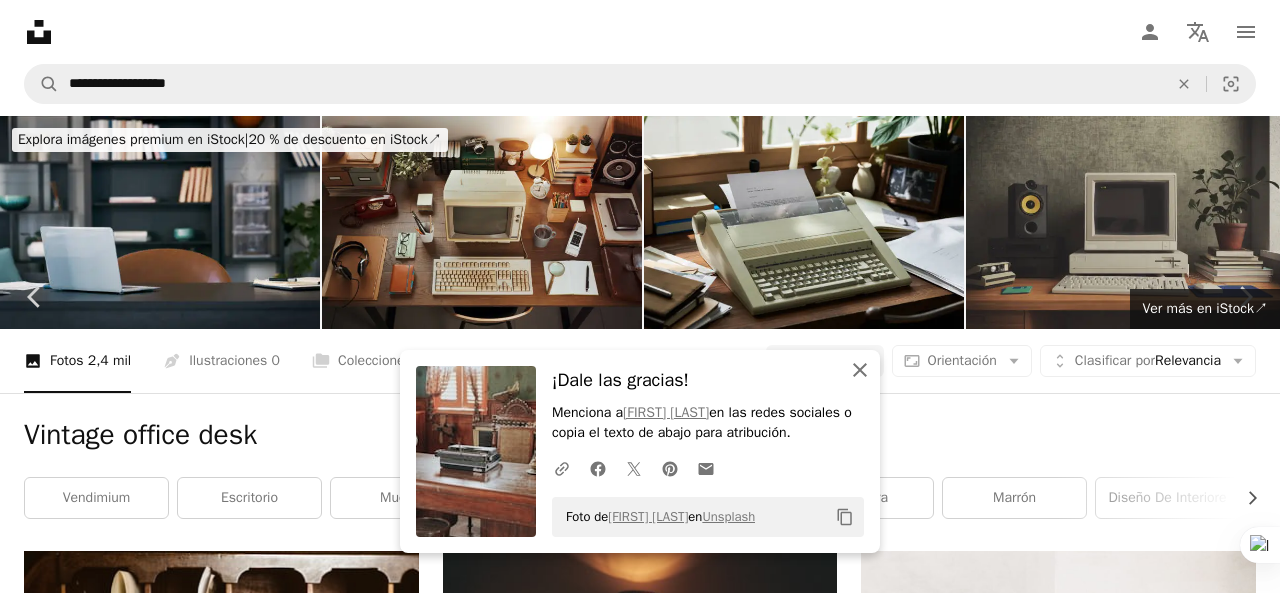 click on "An X shape" 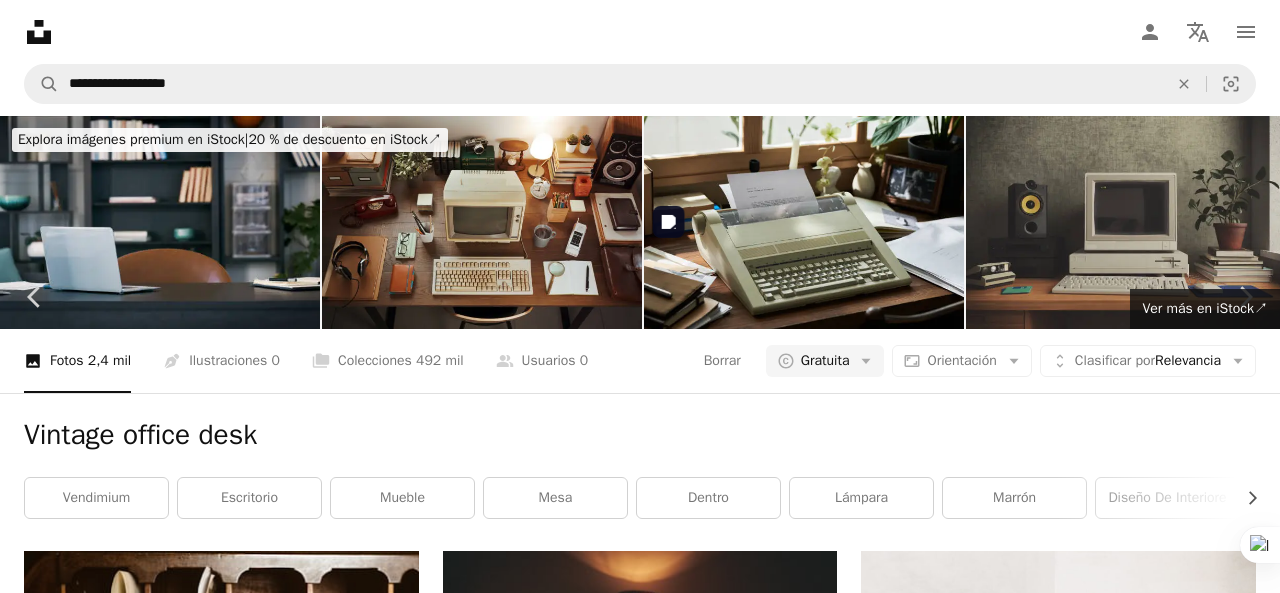 click at bounding box center (770, 30616) 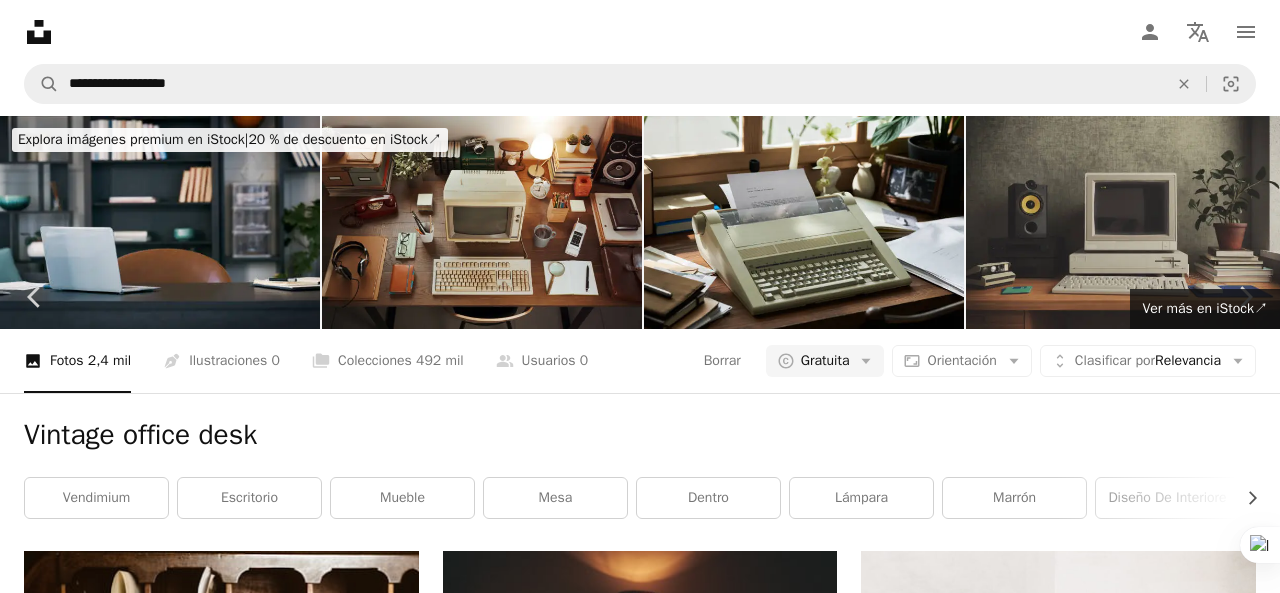 scroll, scrollTop: 24918, scrollLeft: 0, axis: vertical 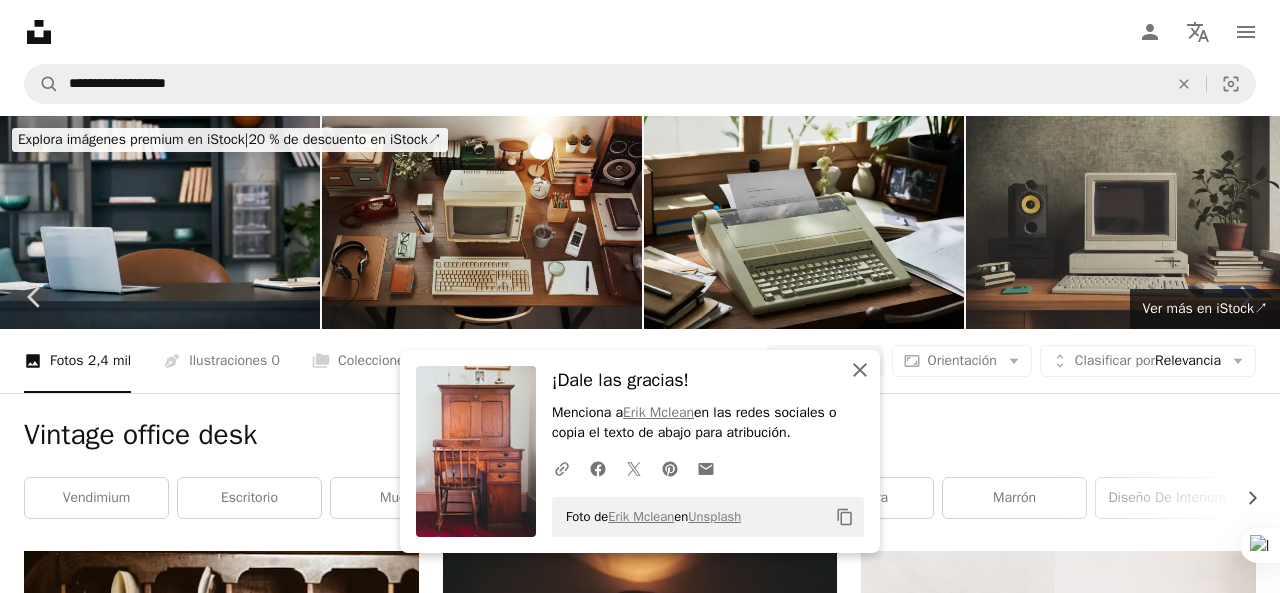 click on "An X shape" 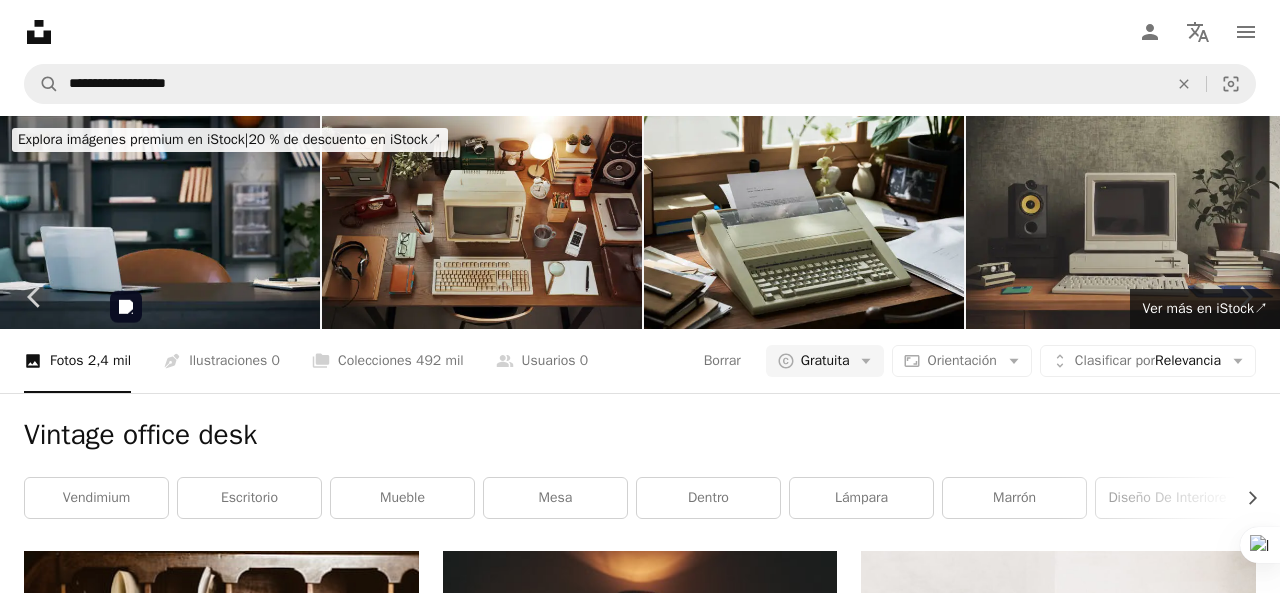 scroll, scrollTop: 51180, scrollLeft: 0, axis: vertical 